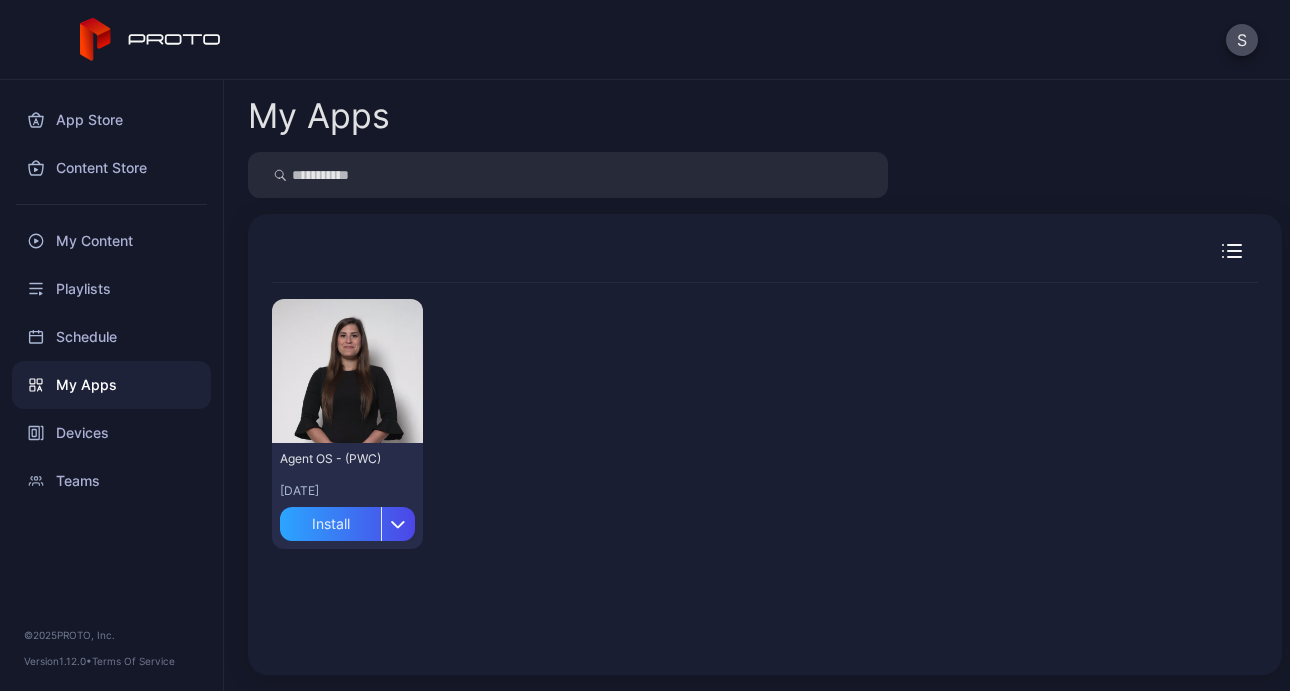 scroll, scrollTop: 0, scrollLeft: 0, axis: both 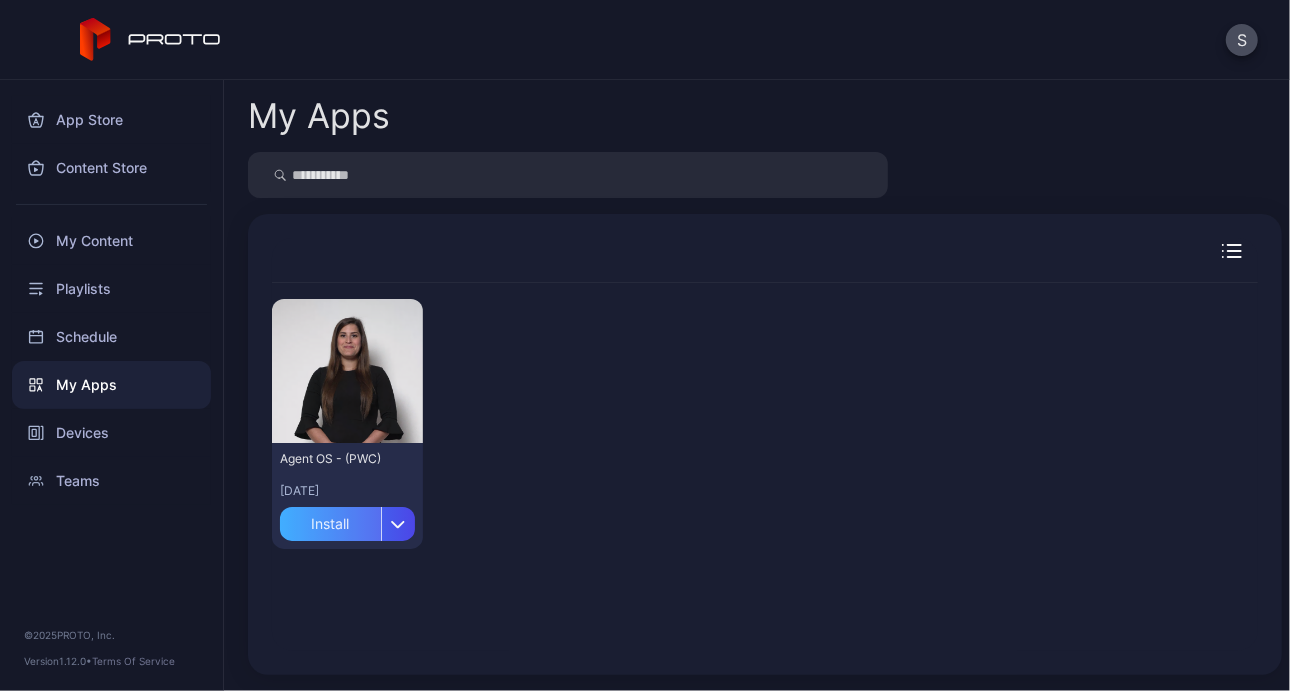 click on "Install" at bounding box center [330, 524] 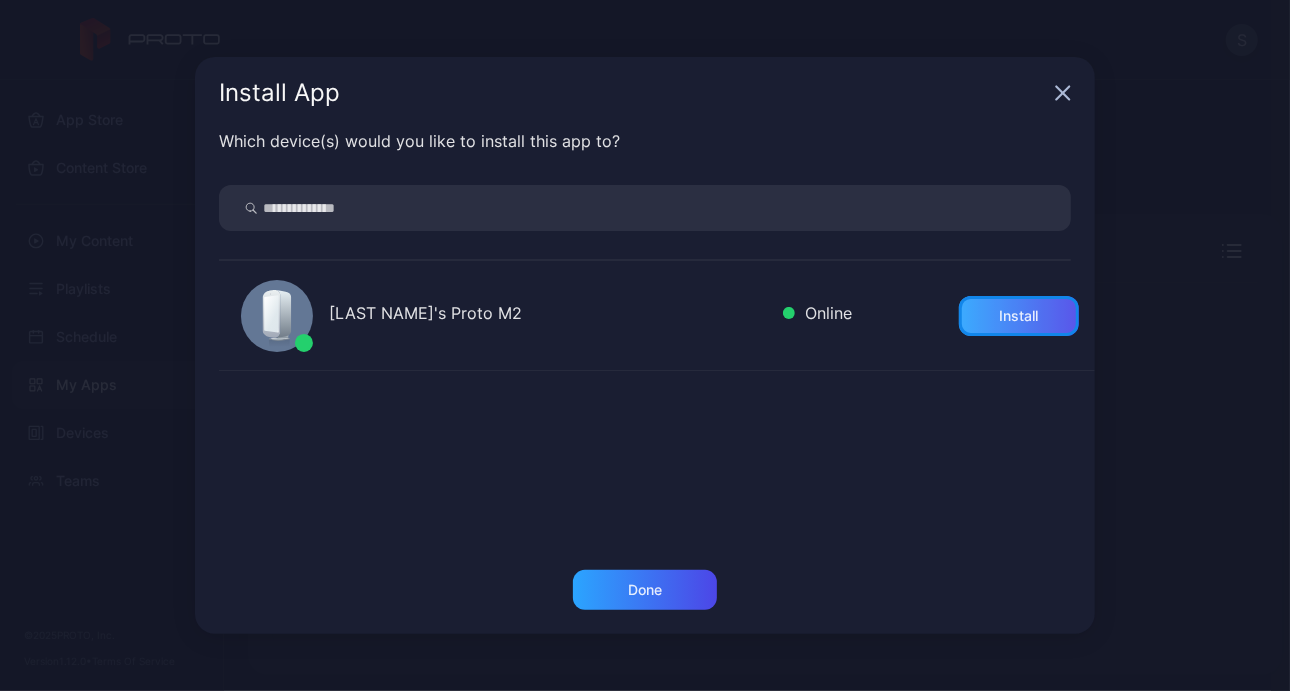click on "Install" at bounding box center (1019, 316) 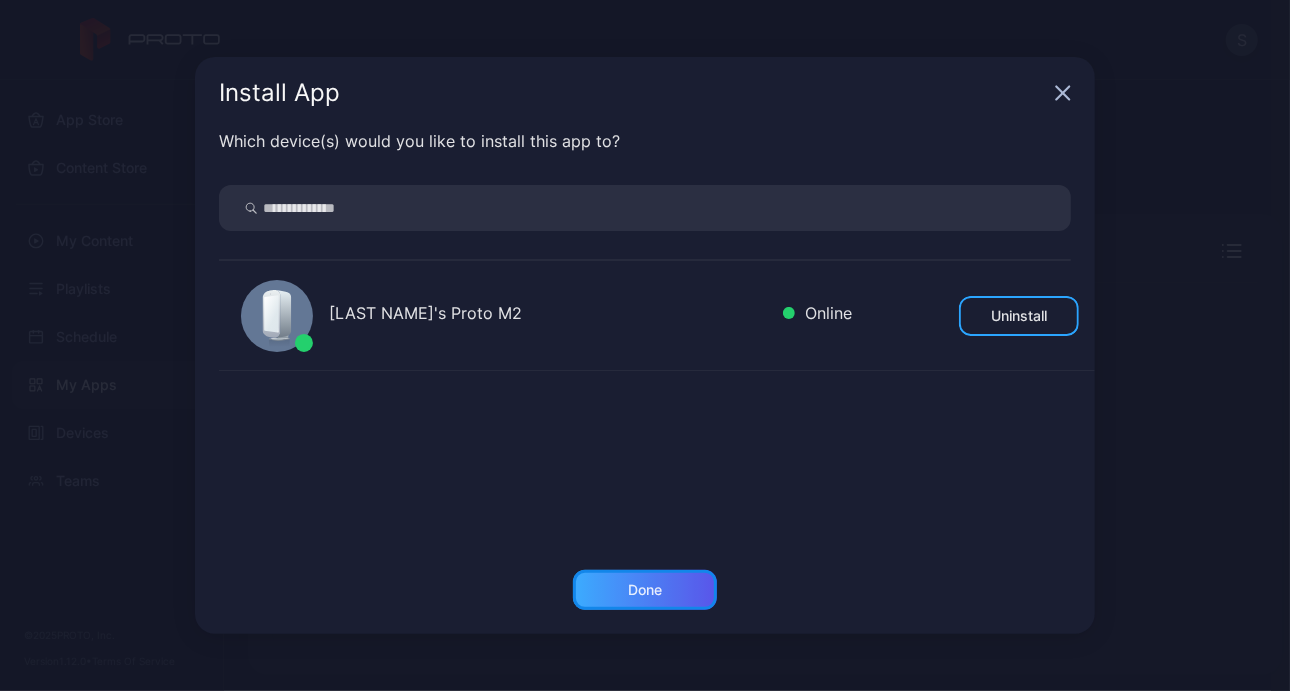 click on "Done" at bounding box center (645, 590) 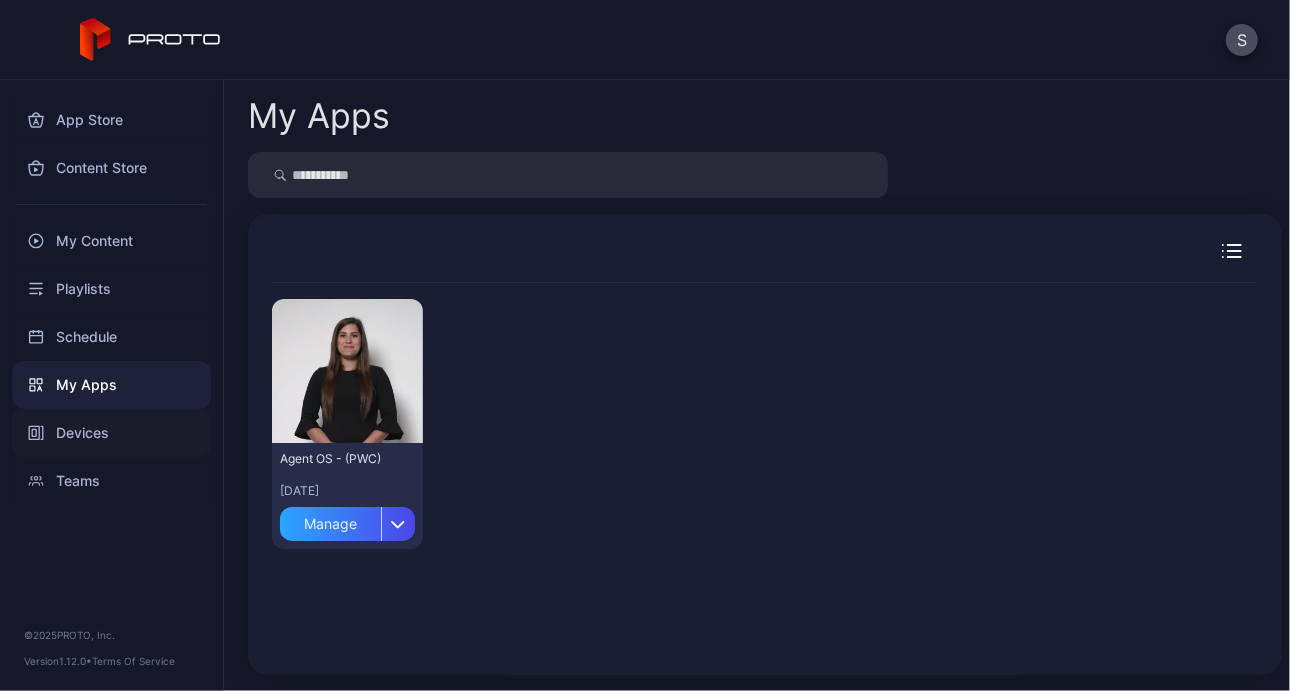 click on "Devices" at bounding box center [111, 433] 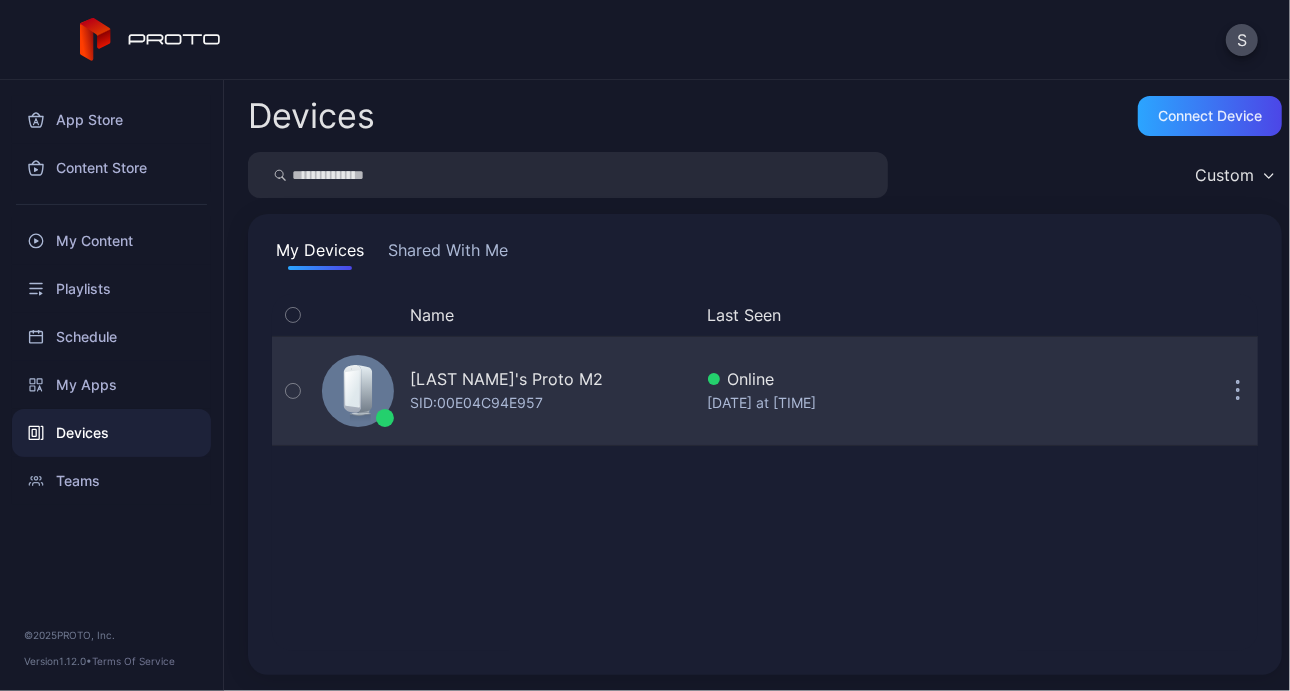 click at bounding box center [1238, 391] 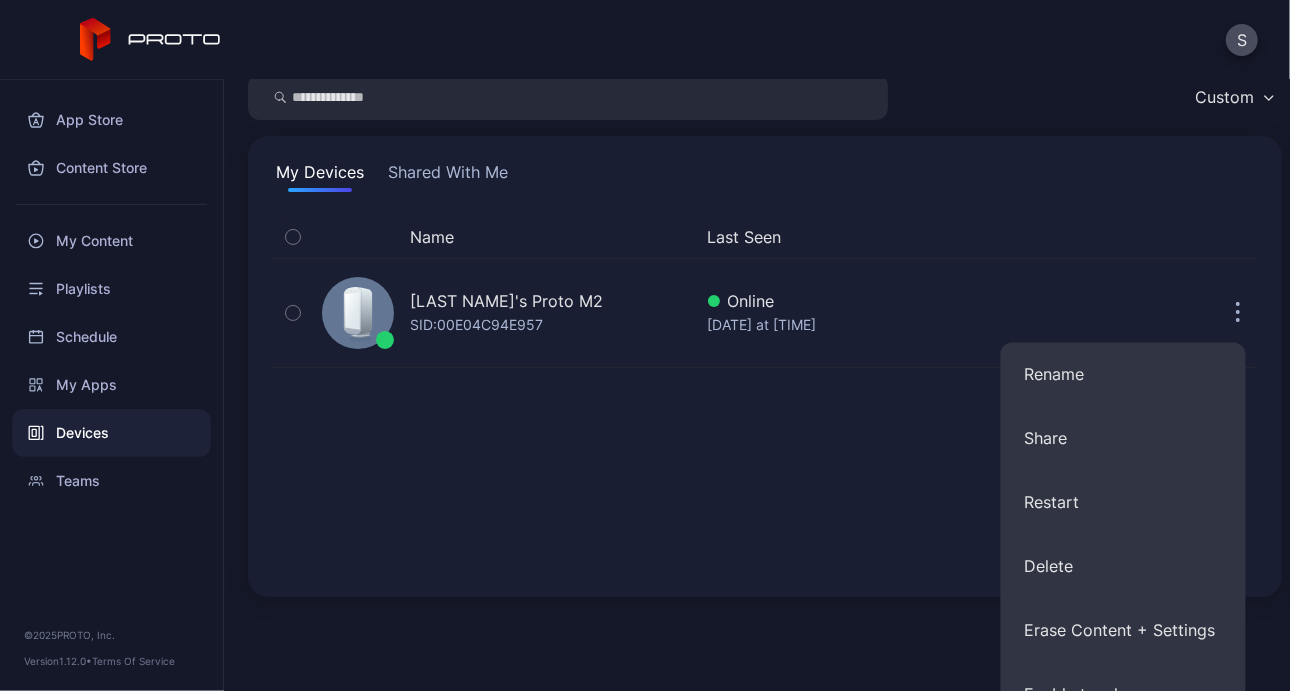 scroll, scrollTop: 77, scrollLeft: 0, axis: vertical 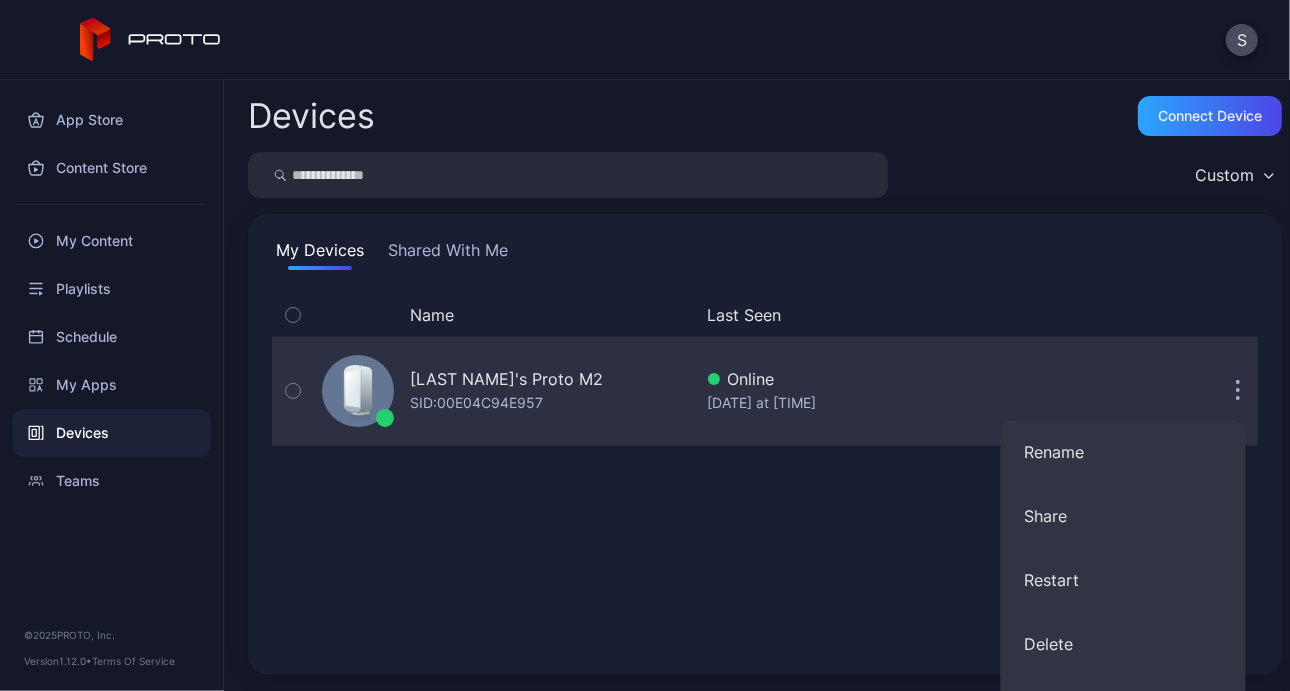 click on "Name Last Seen [LAST NAME]'s Proto M2 SID: [ID] Online [DATE] at [TIME]" at bounding box center [765, 472] 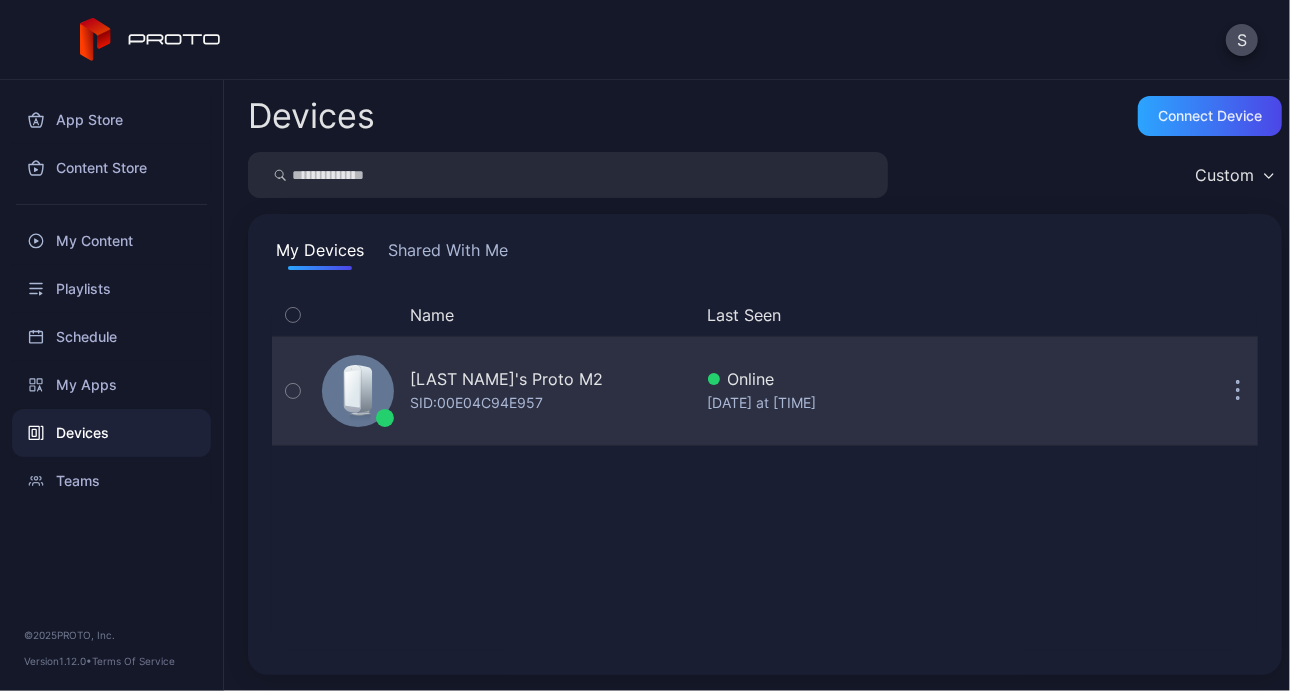 click on "SID:  00E04C94E957" at bounding box center (476, 403) 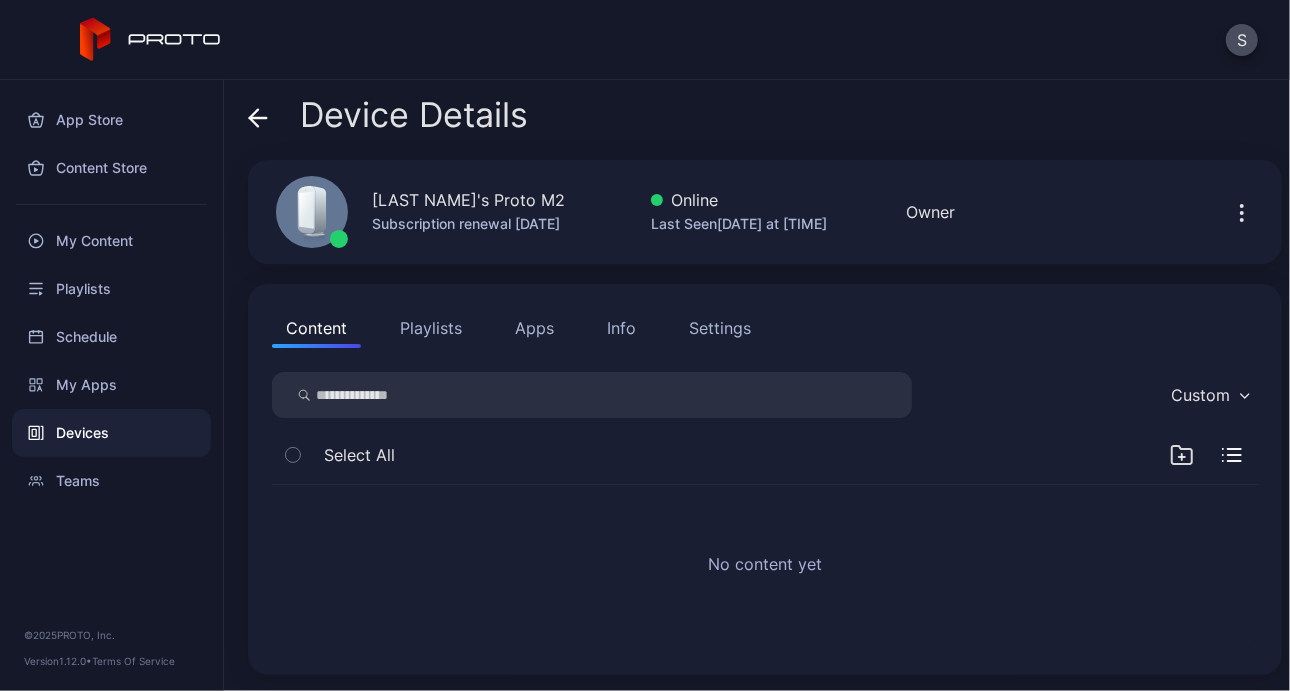 click on "Apps" at bounding box center (534, 328) 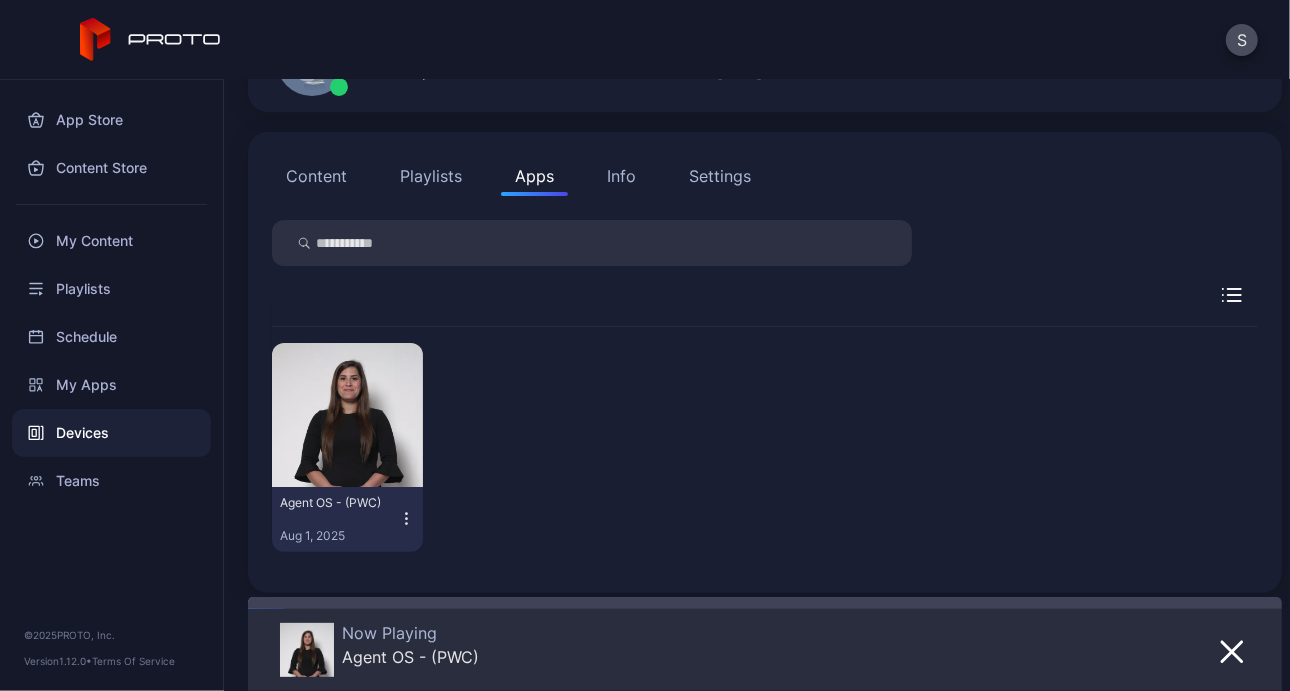 scroll, scrollTop: 163, scrollLeft: 0, axis: vertical 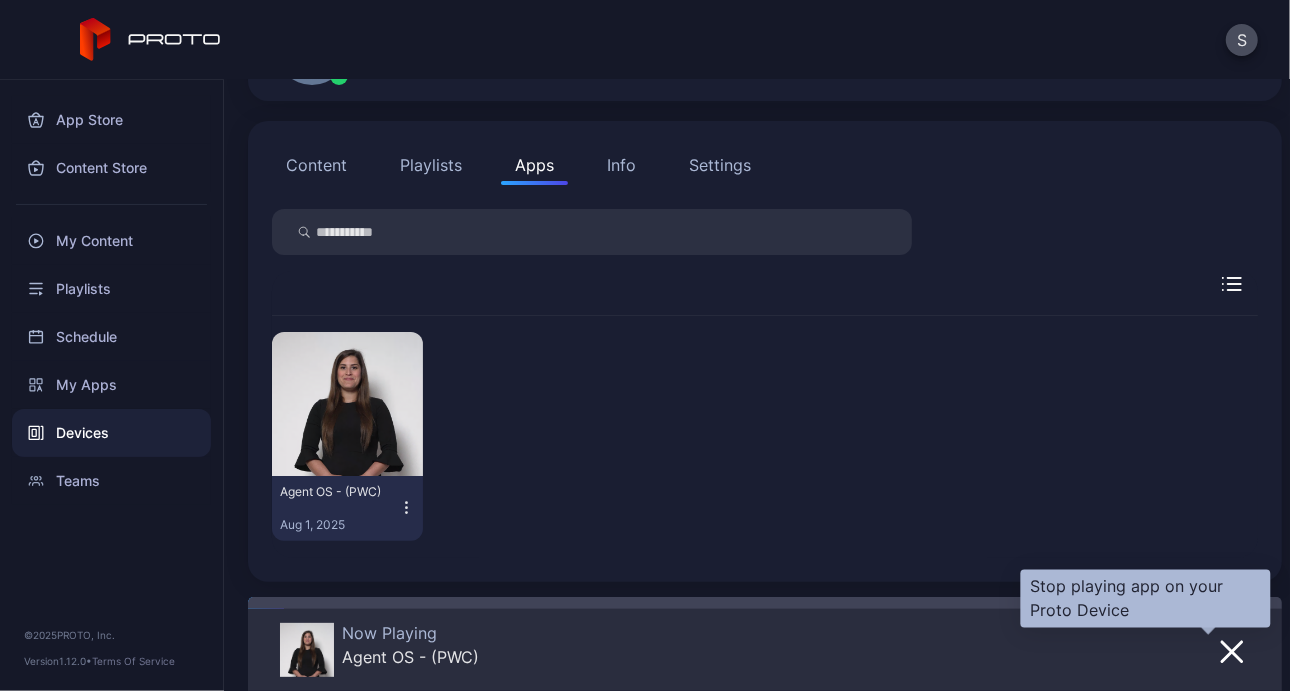 click 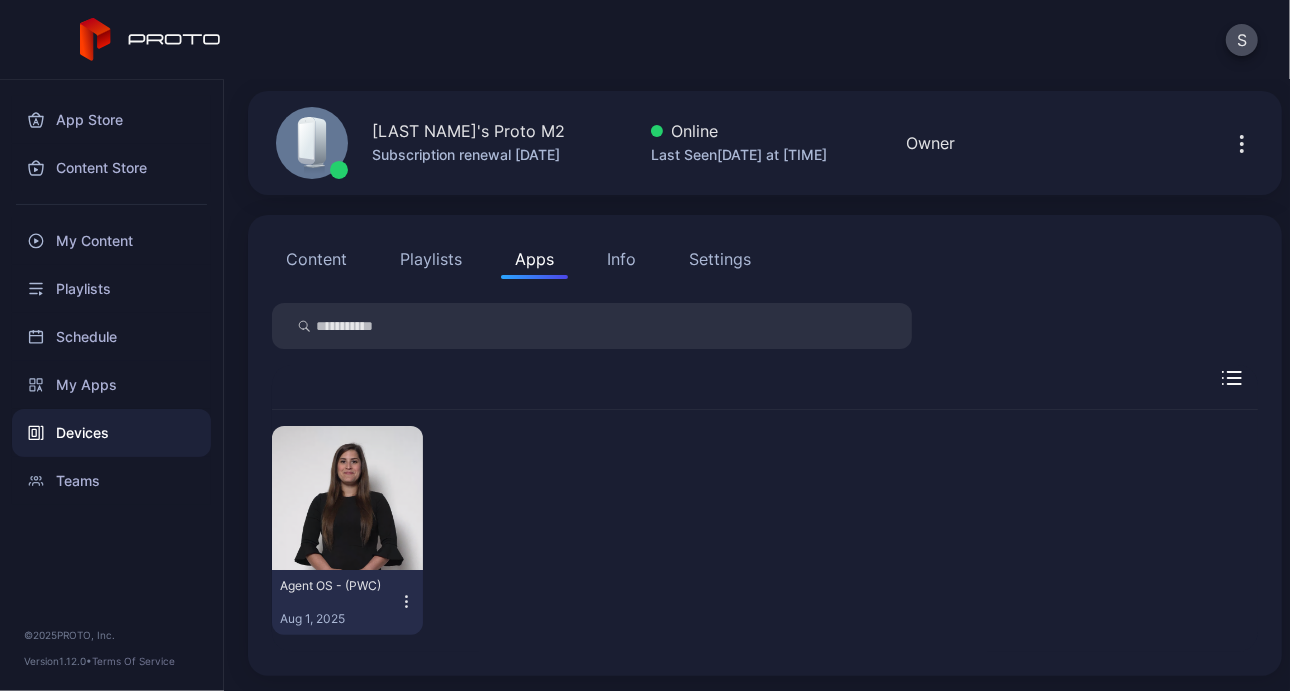 click on "Settings" at bounding box center (720, 259) 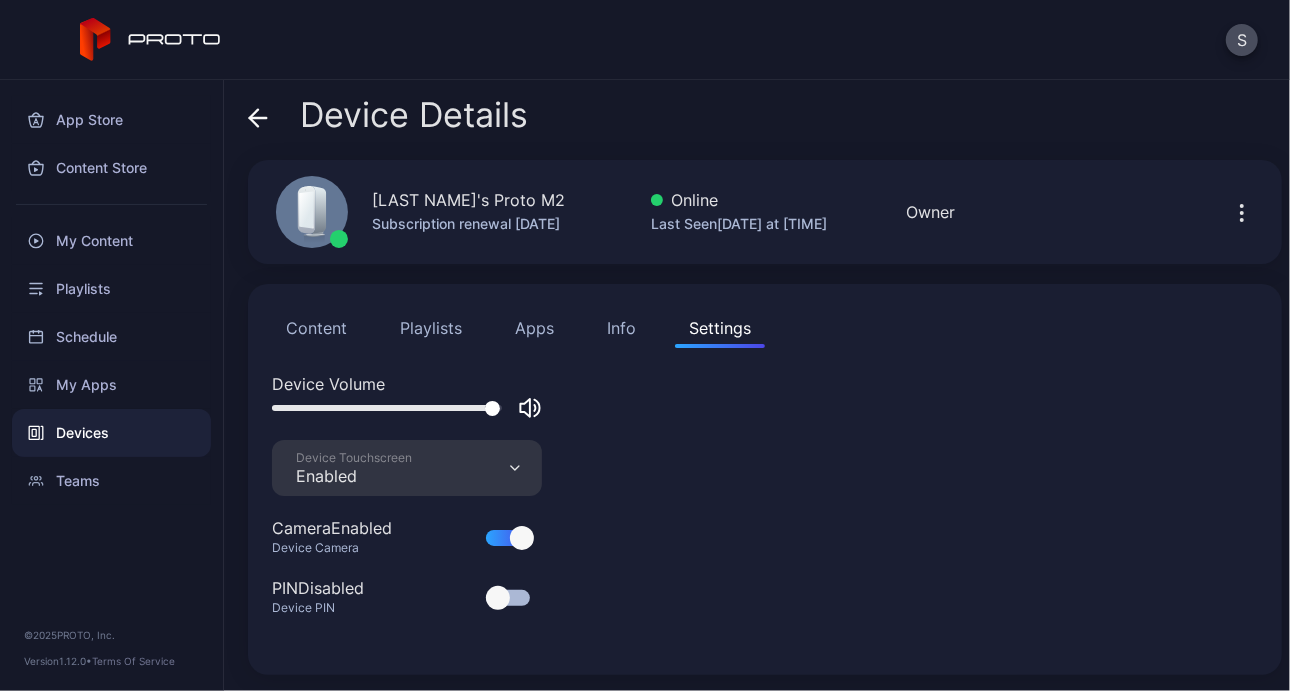 click at bounding box center [407, 408] 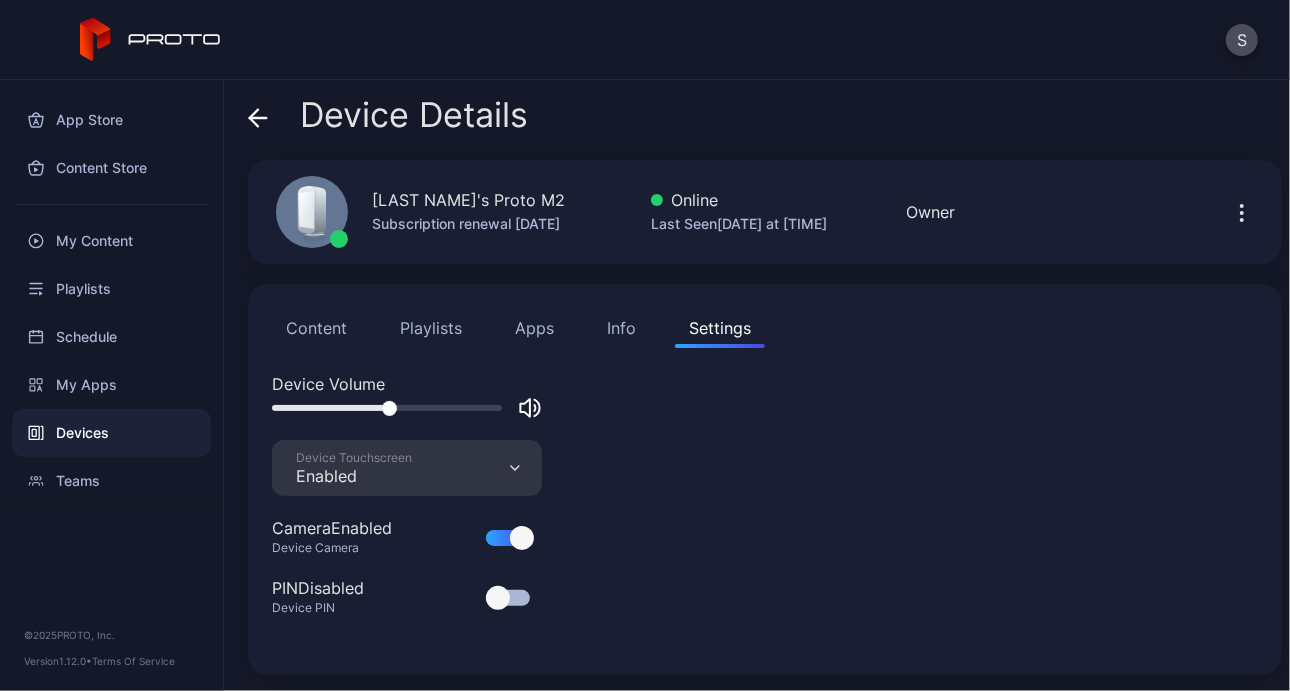 click at bounding box center [387, 408] 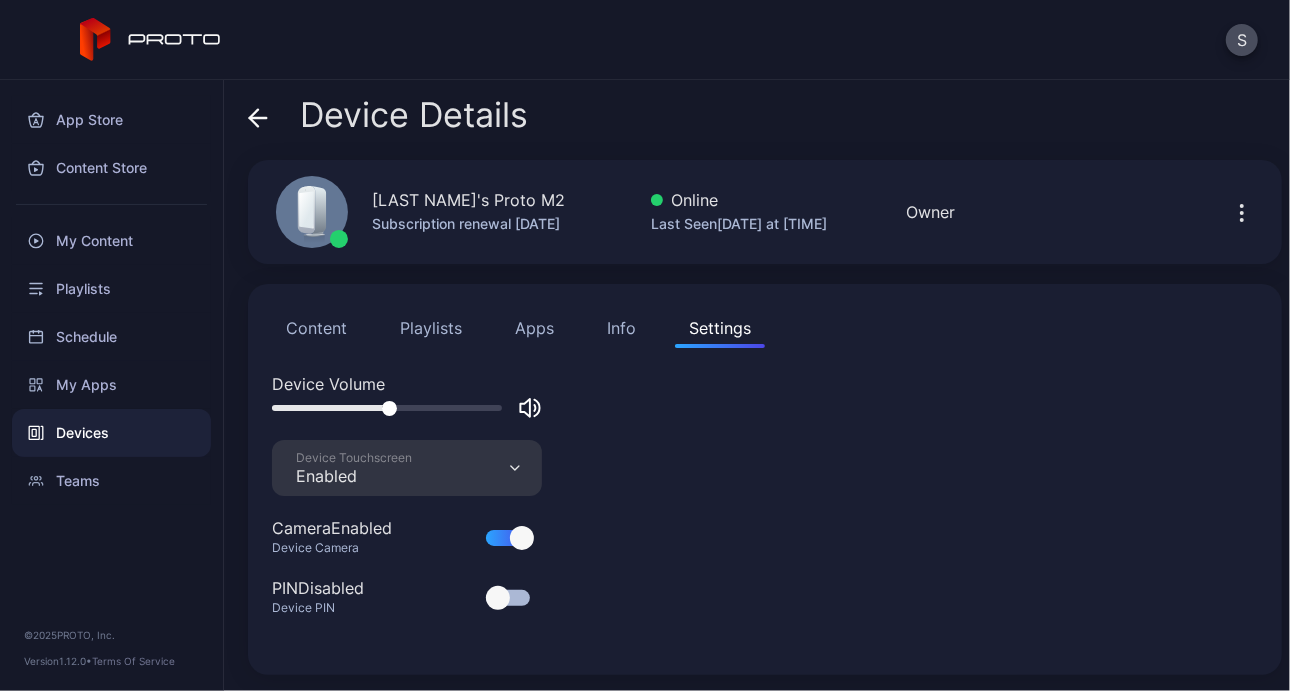 click on "Apps" at bounding box center (534, 328) 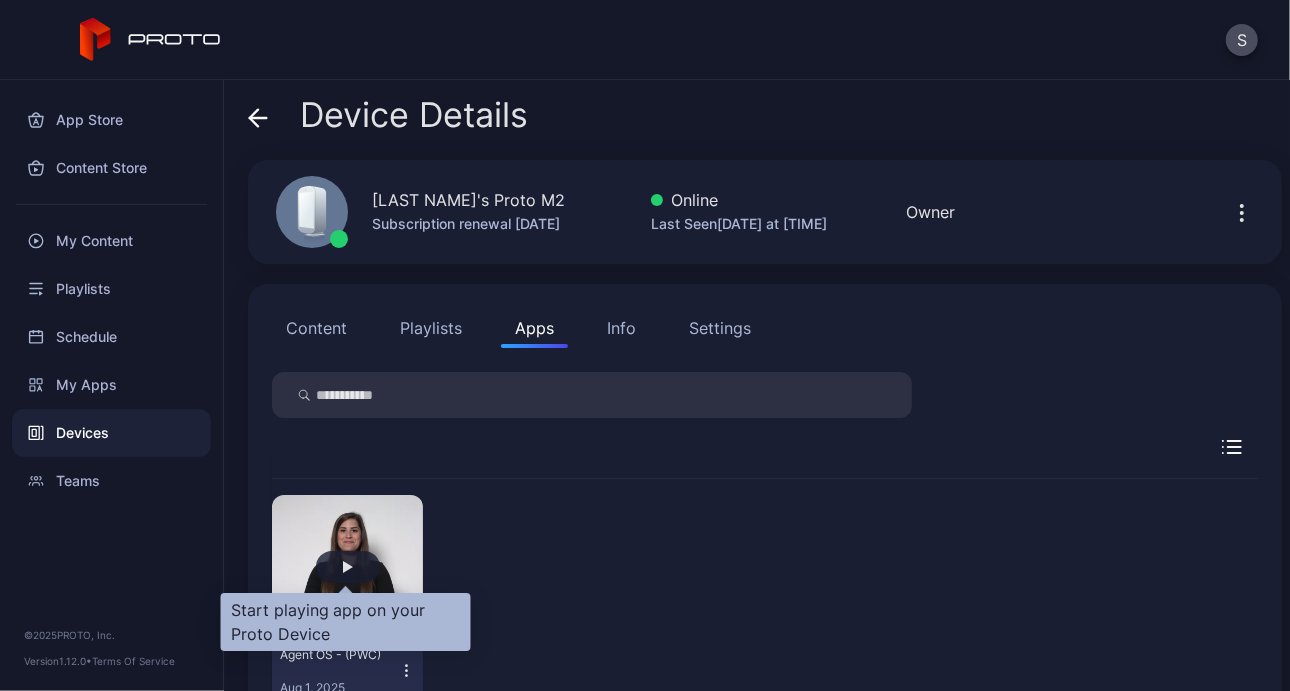click at bounding box center [348, 567] 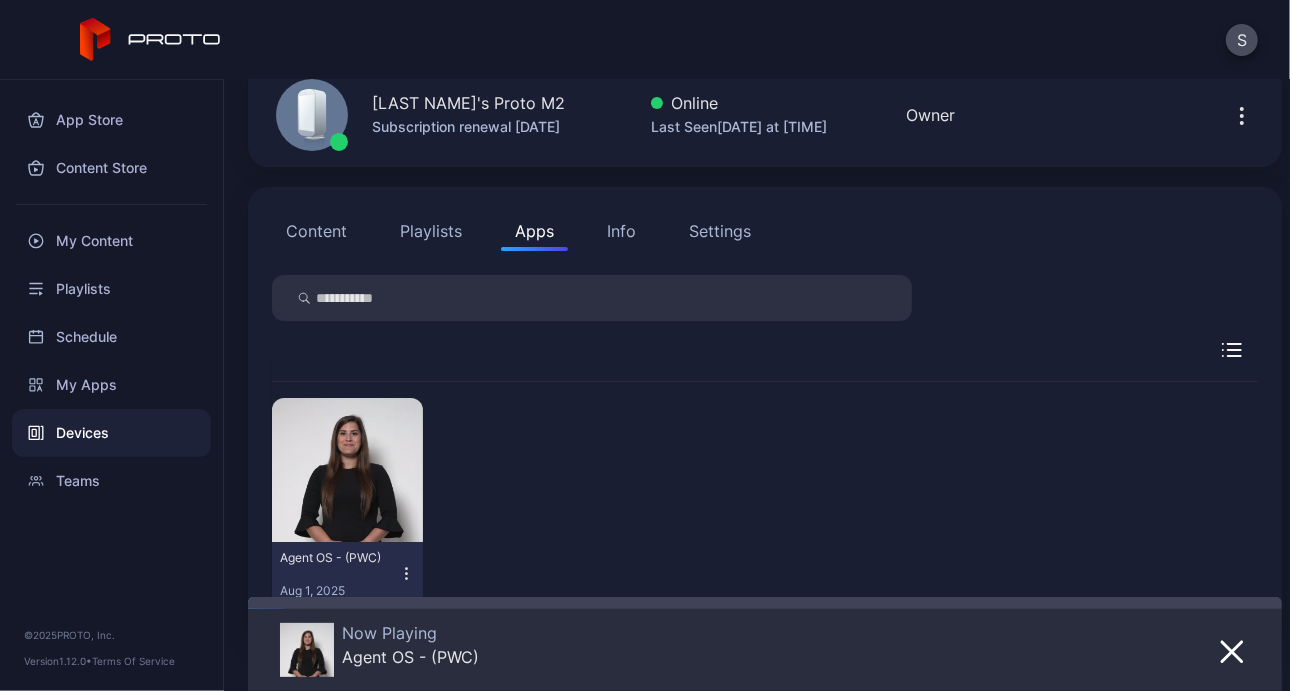 scroll, scrollTop: 102, scrollLeft: 0, axis: vertical 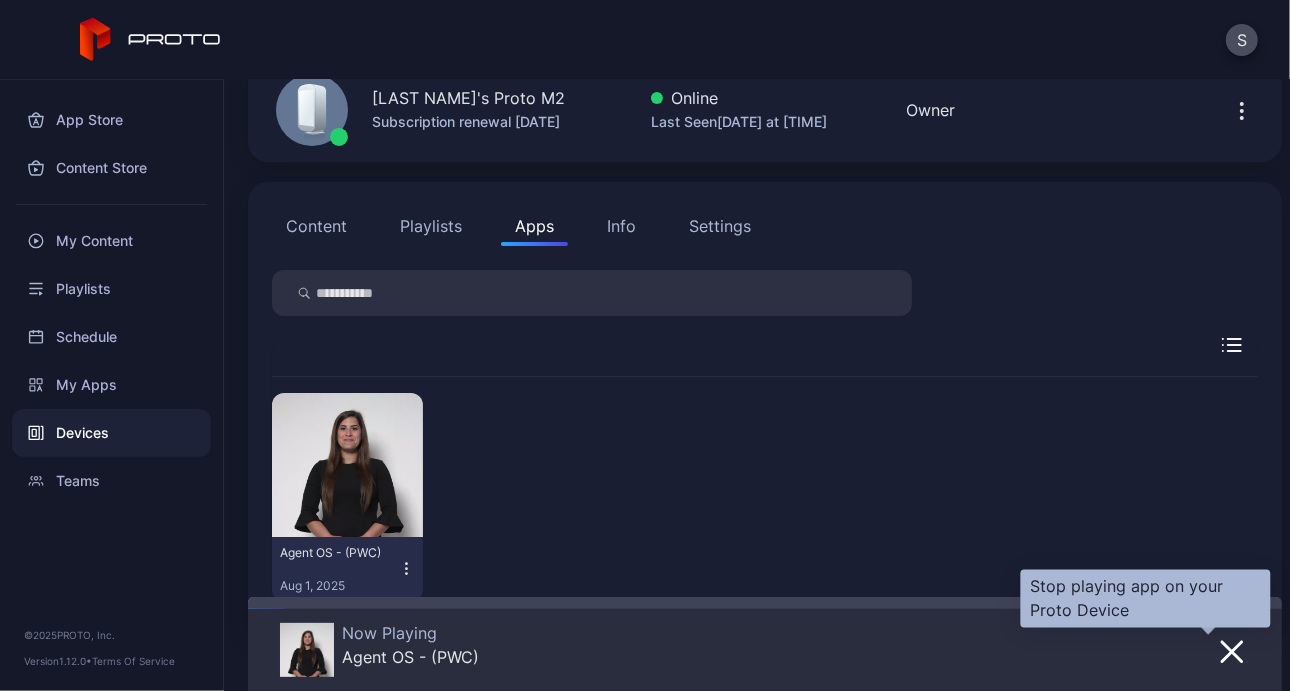 click 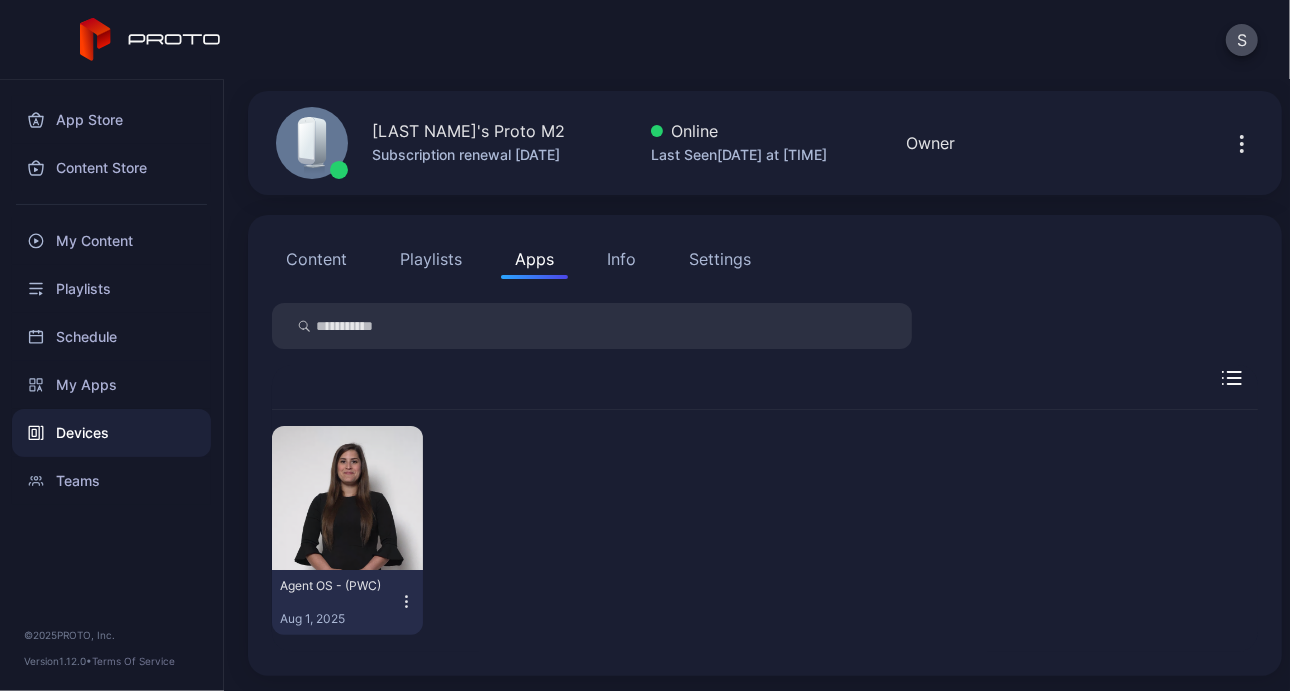 click on "Info" at bounding box center [621, 259] 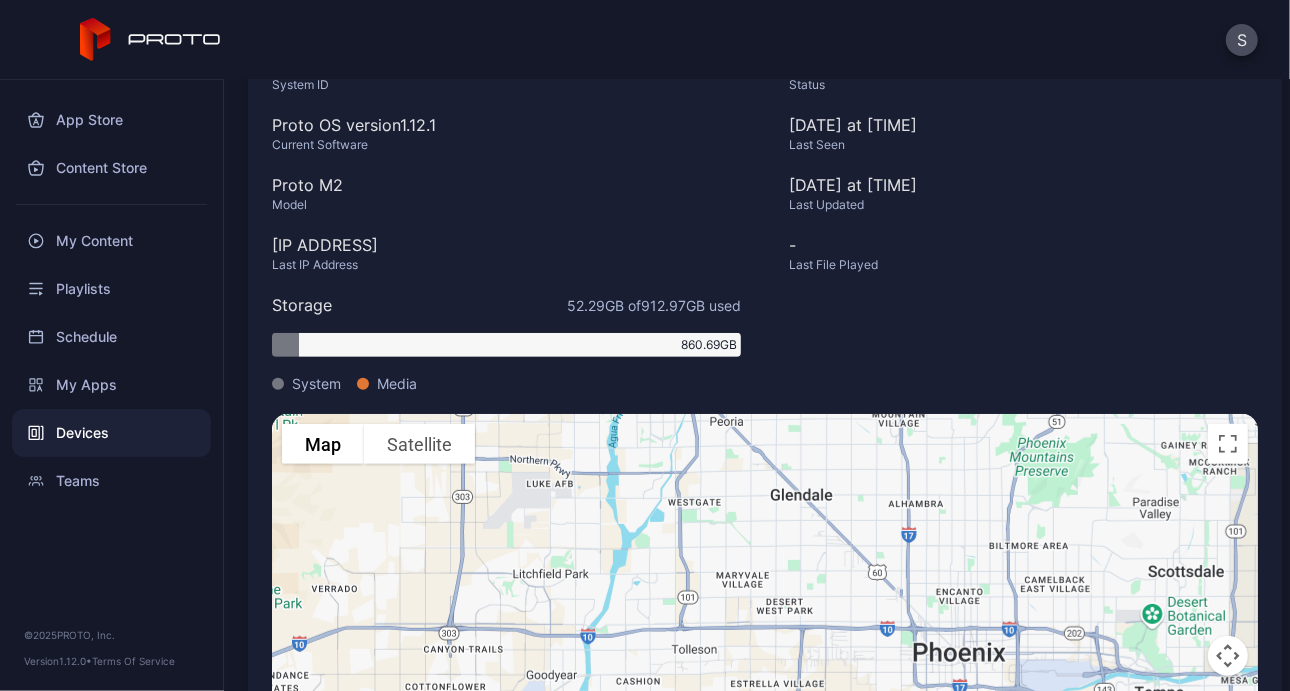 scroll, scrollTop: 122, scrollLeft: 0, axis: vertical 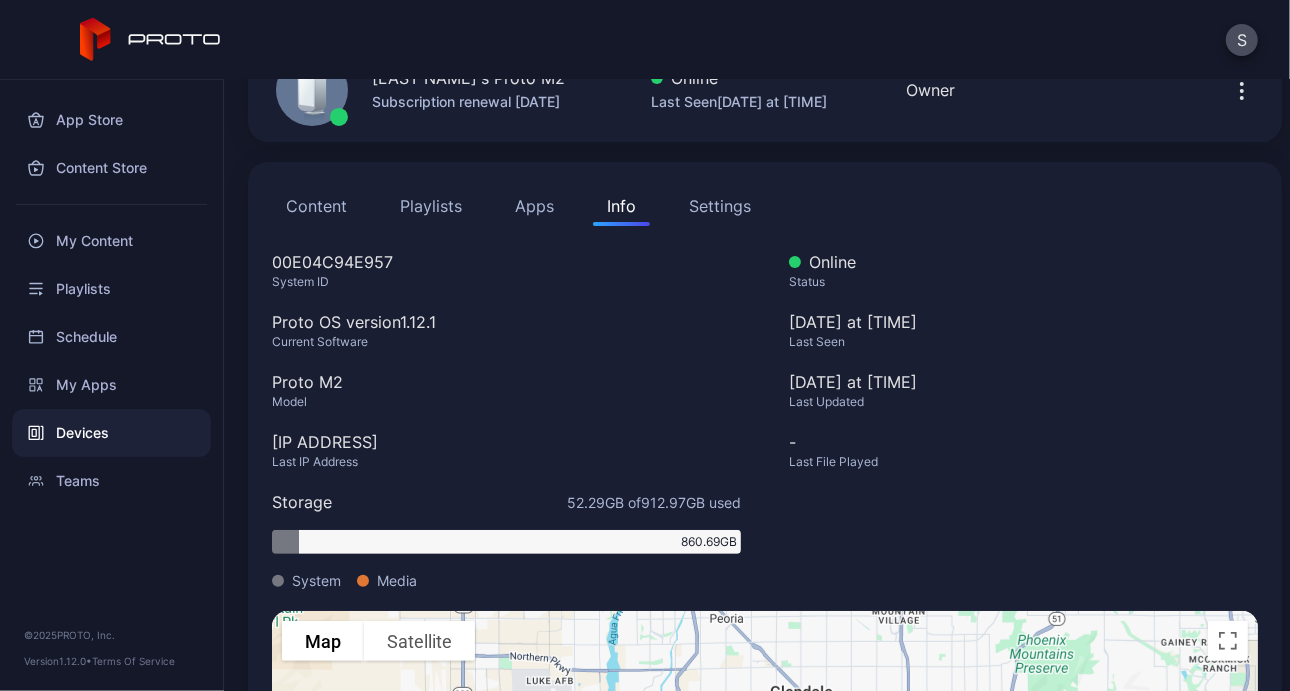 click on "Settings" at bounding box center [720, 206] 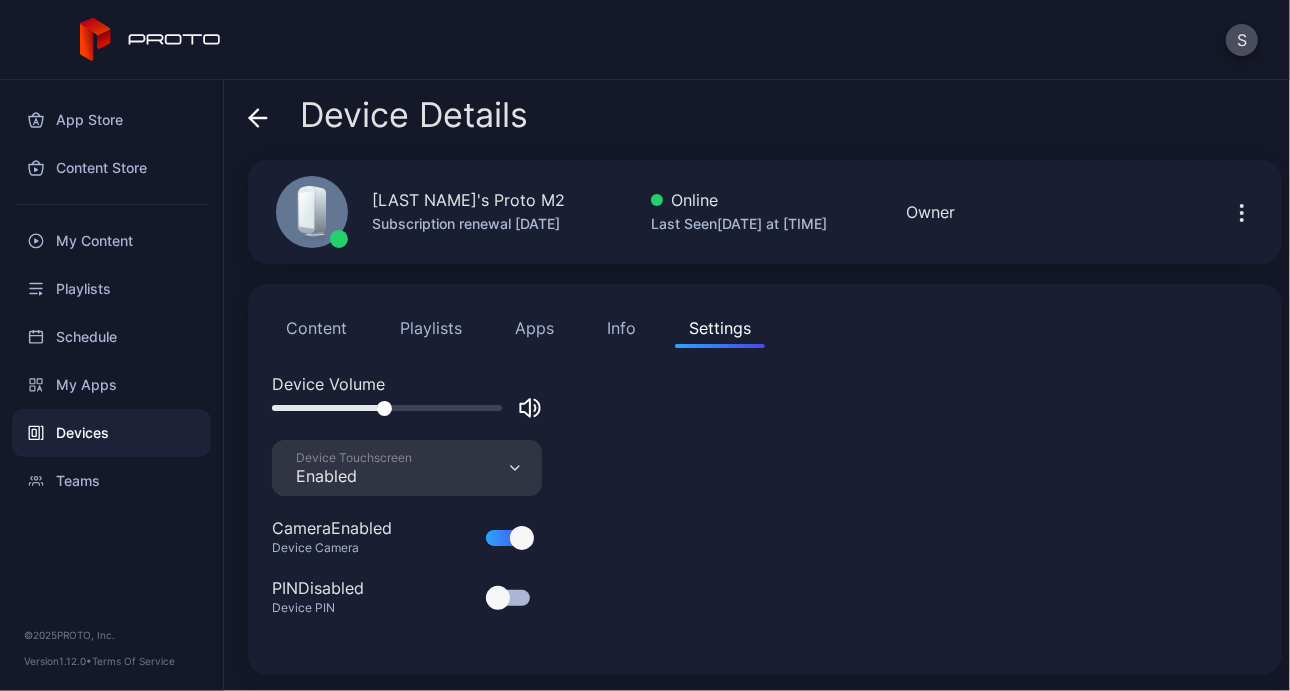 click on "Playlists" at bounding box center (431, 328) 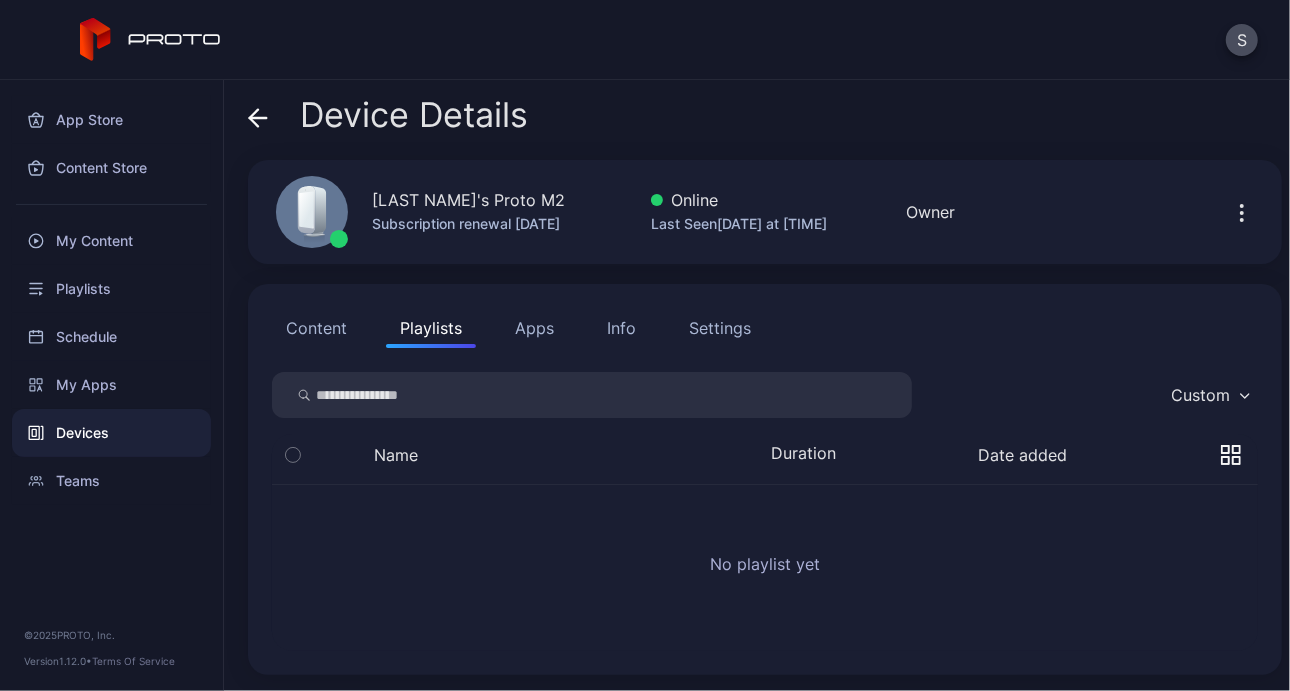 click on "Apps" at bounding box center [534, 328] 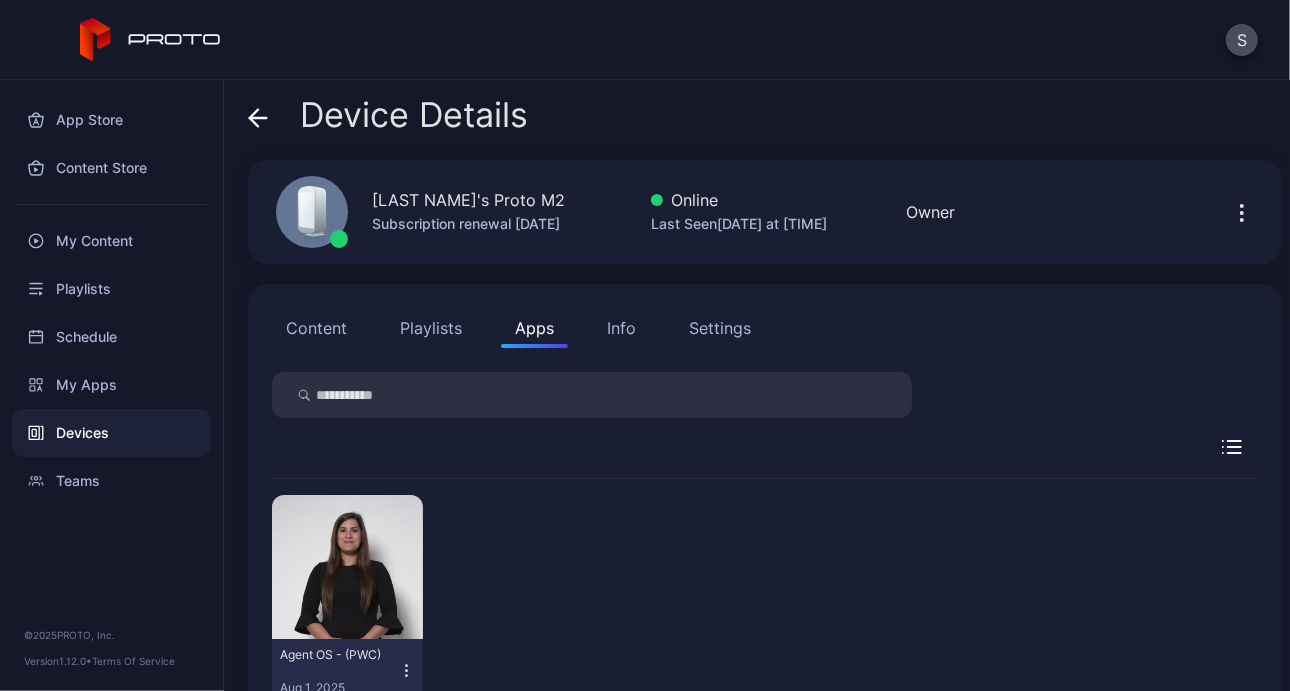 click on "Content" at bounding box center [316, 328] 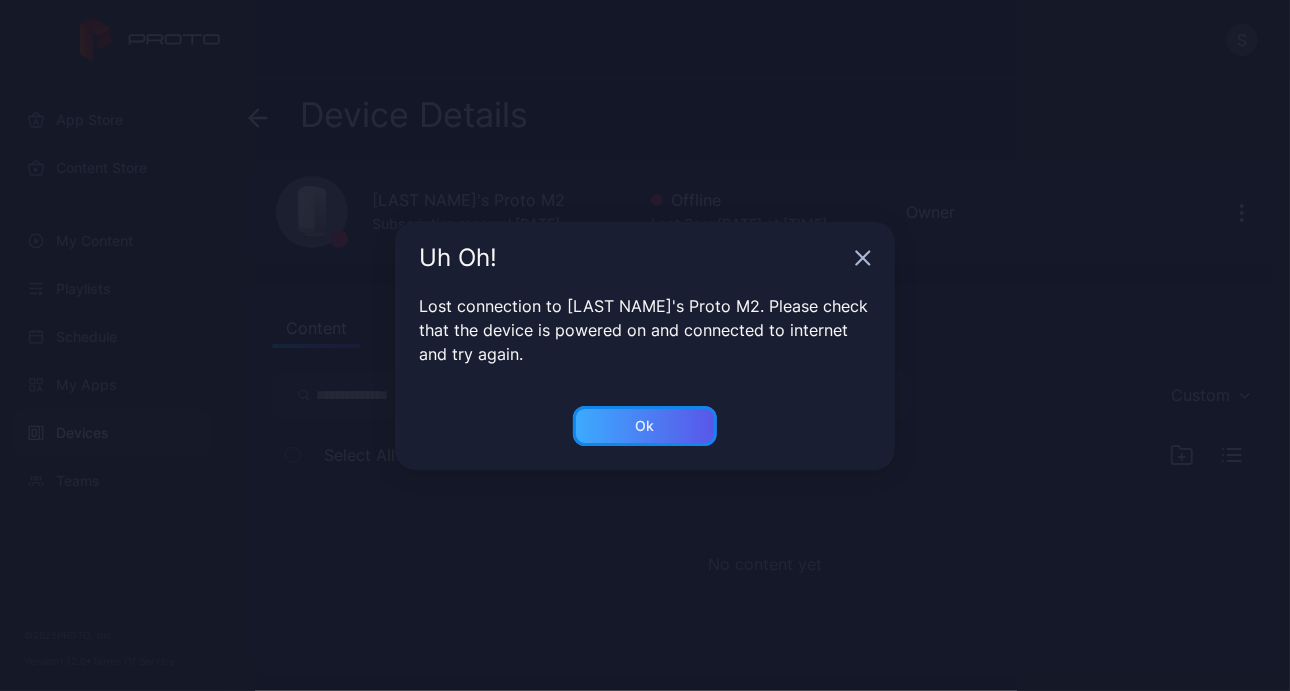 click on "Ok" at bounding box center (645, 426) 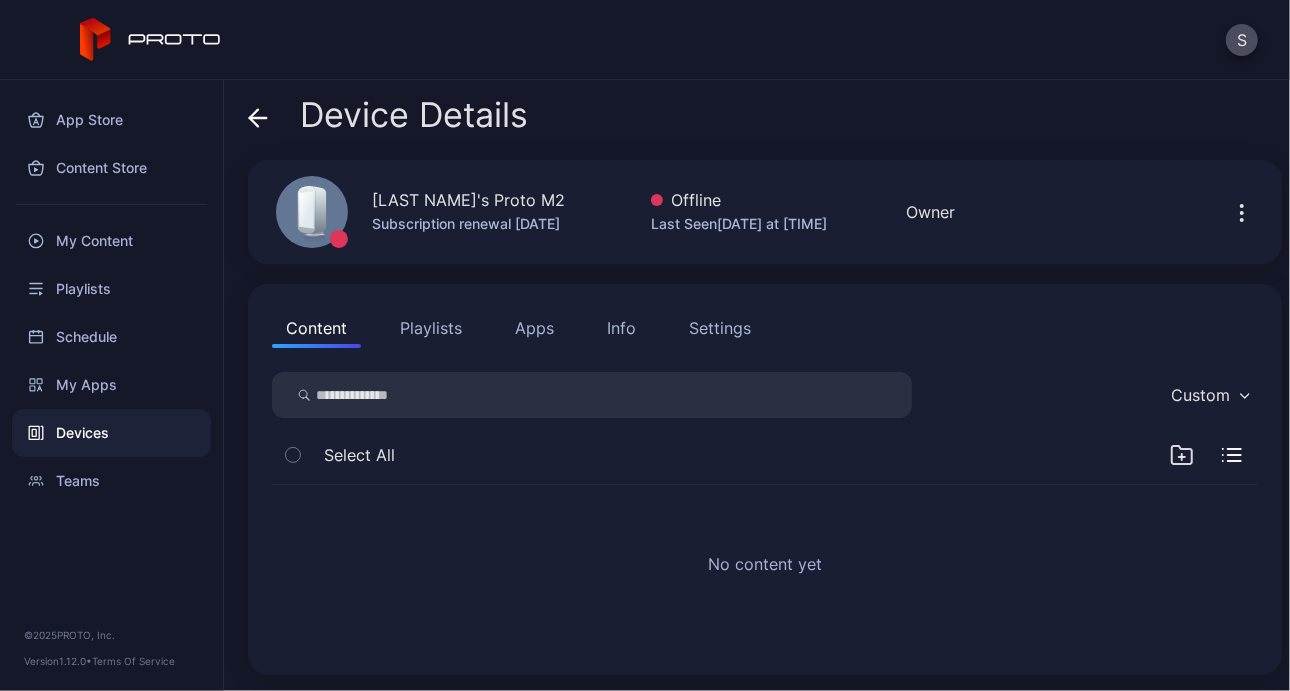 click on "[LAST NAME]'s Proto M2" at bounding box center (468, 200) 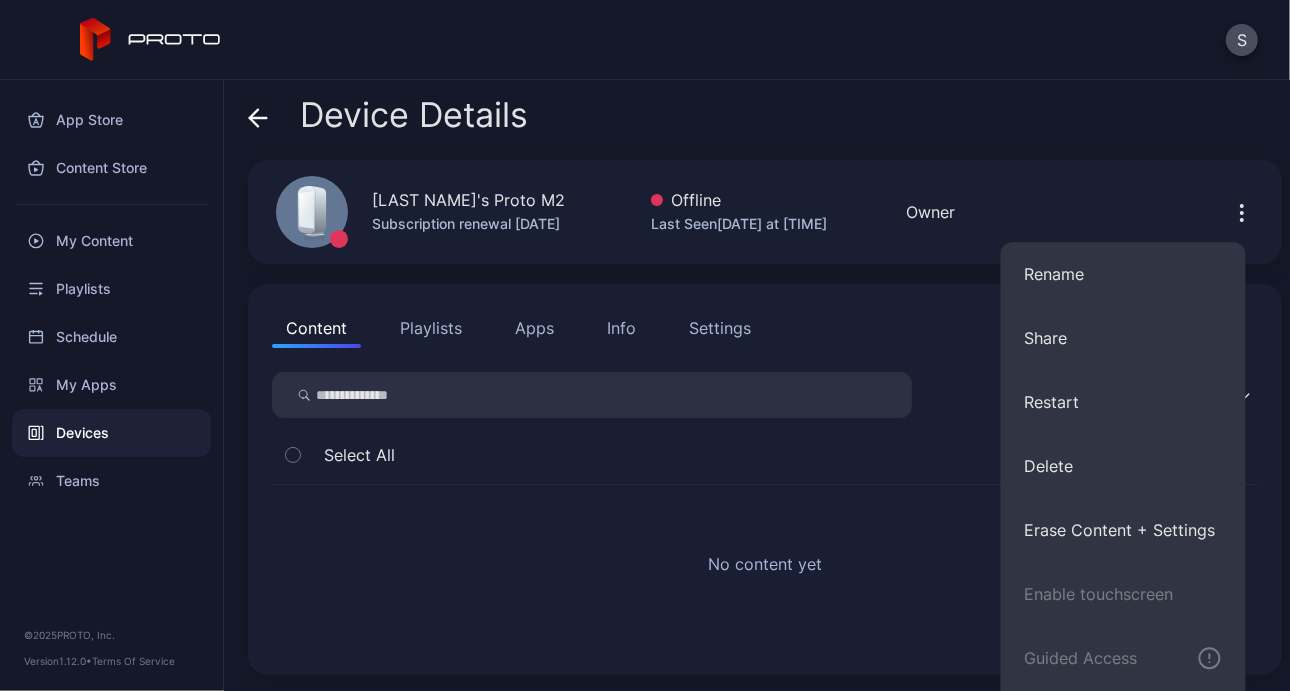 click on "Device Details" at bounding box center [765, 120] 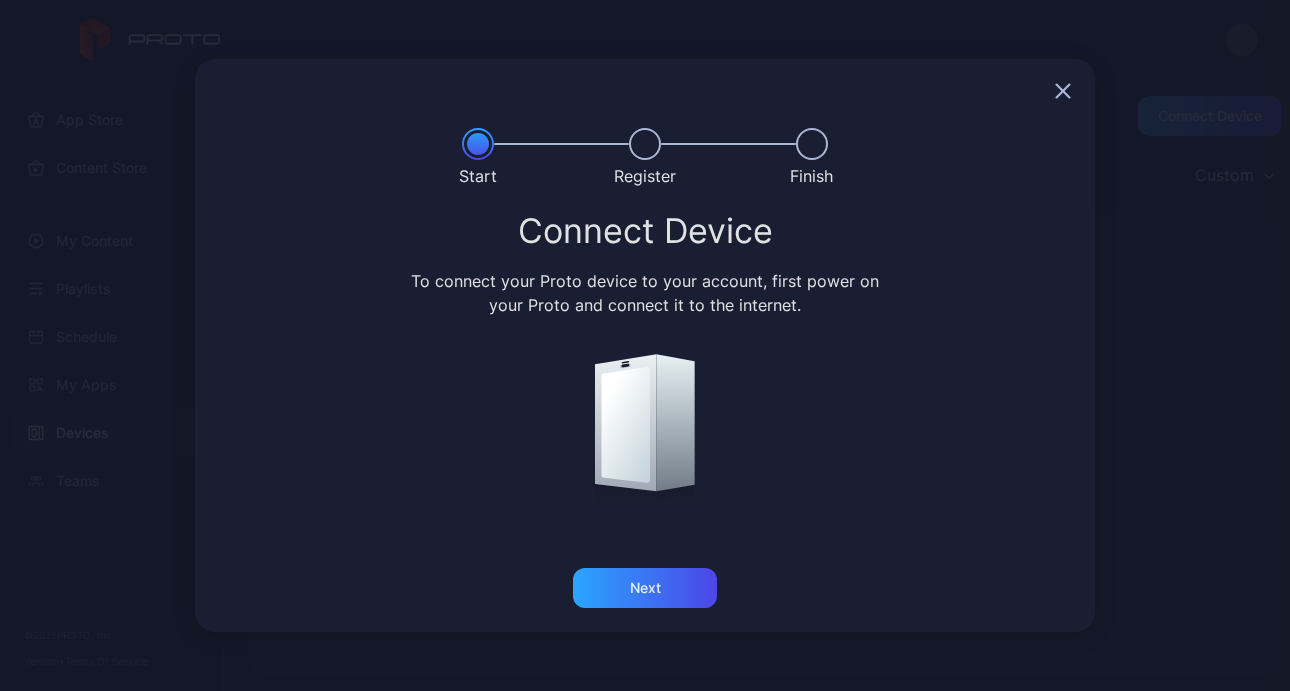 scroll, scrollTop: 0, scrollLeft: 0, axis: both 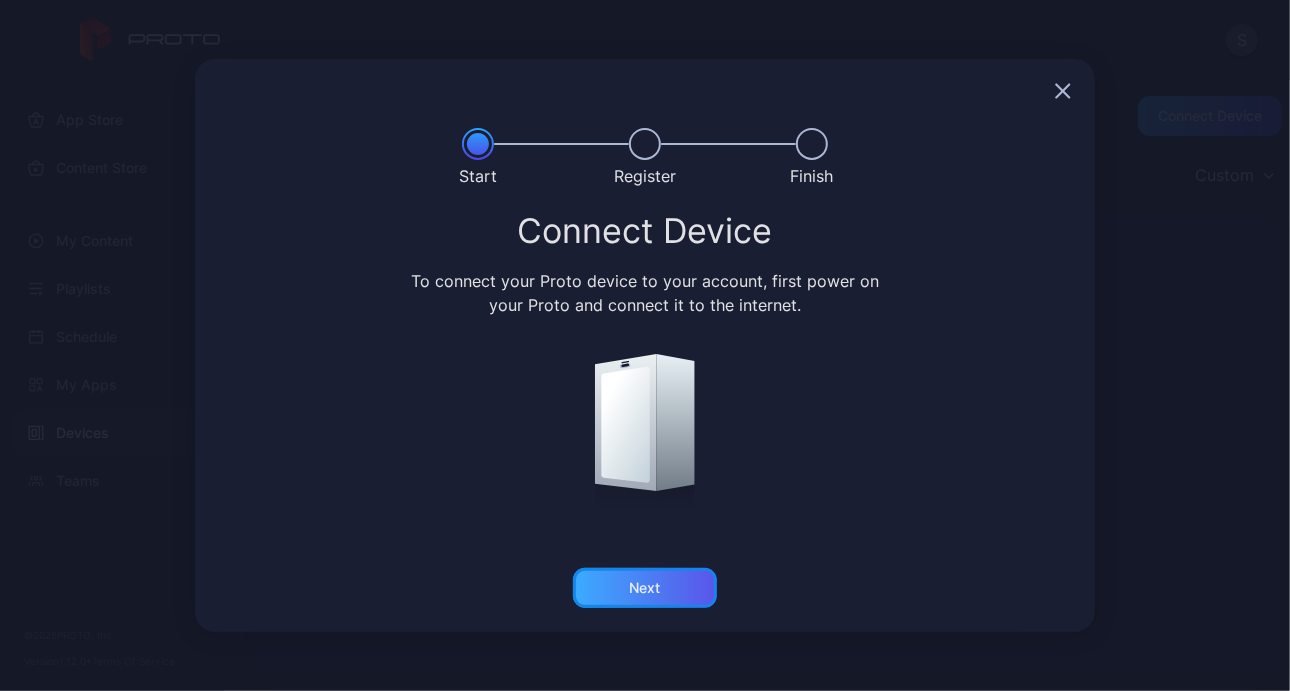 click on "Next" at bounding box center (645, 588) 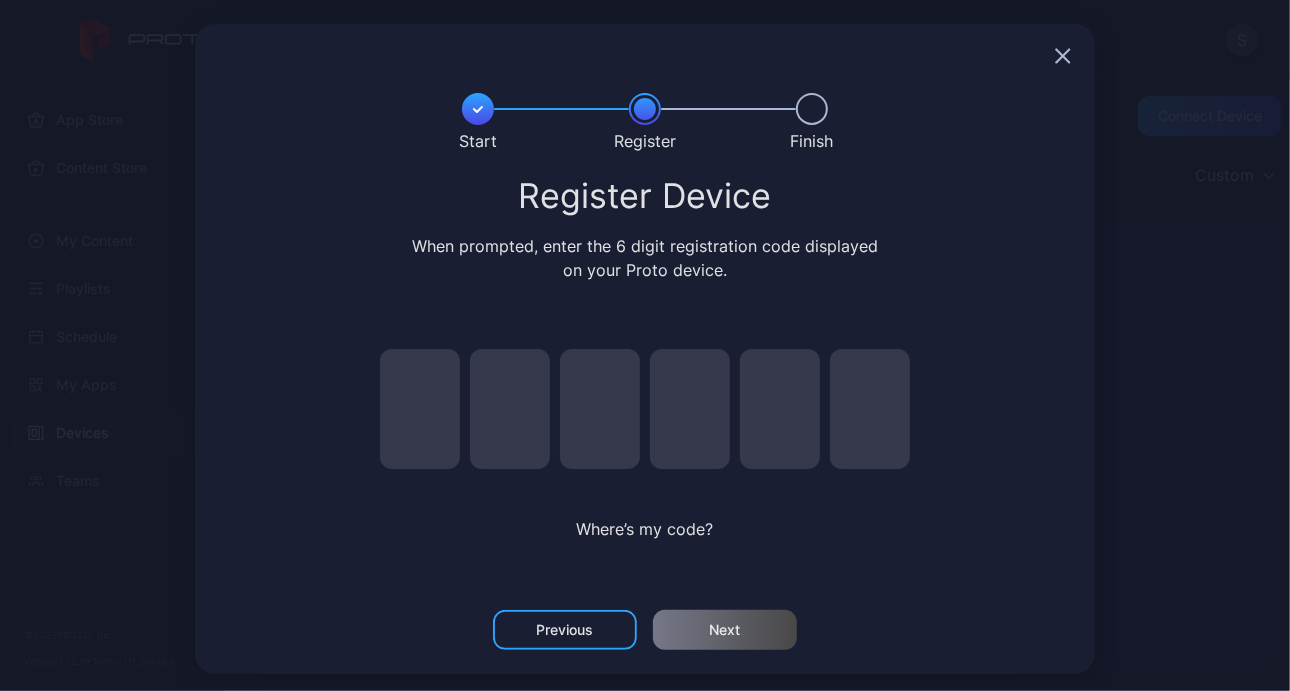 click at bounding box center (420, 409) 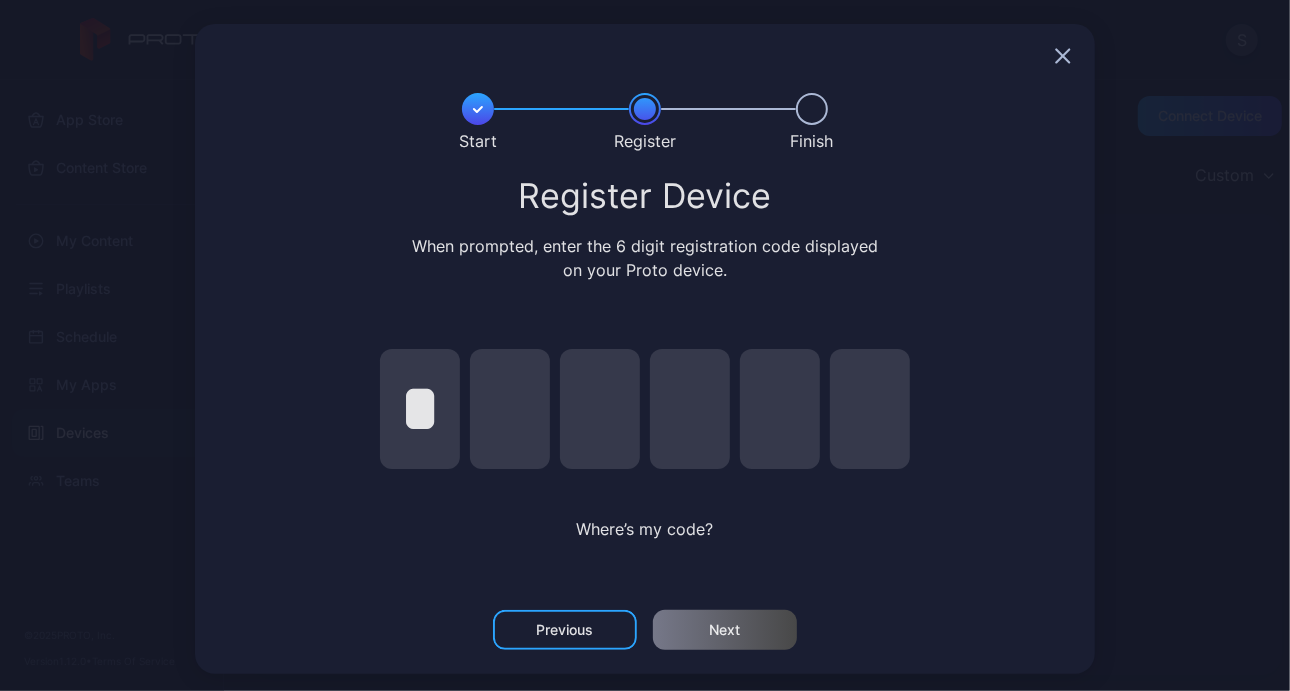 type on "*" 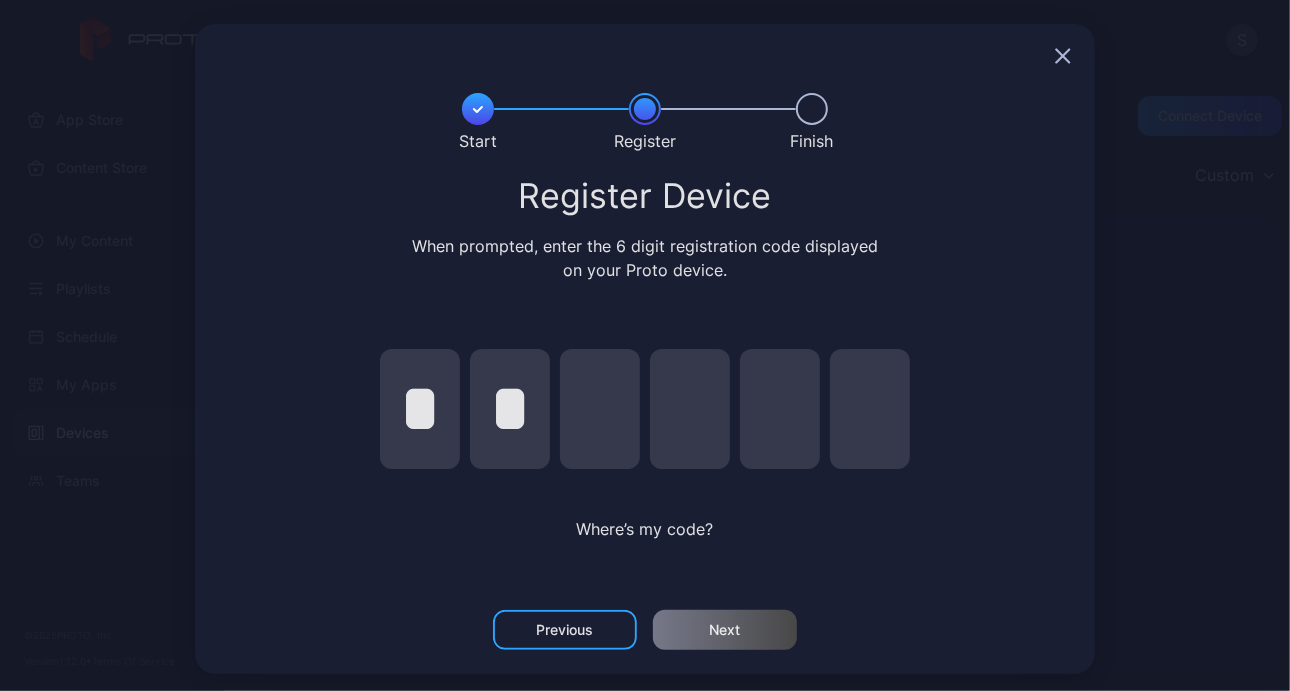 type on "*" 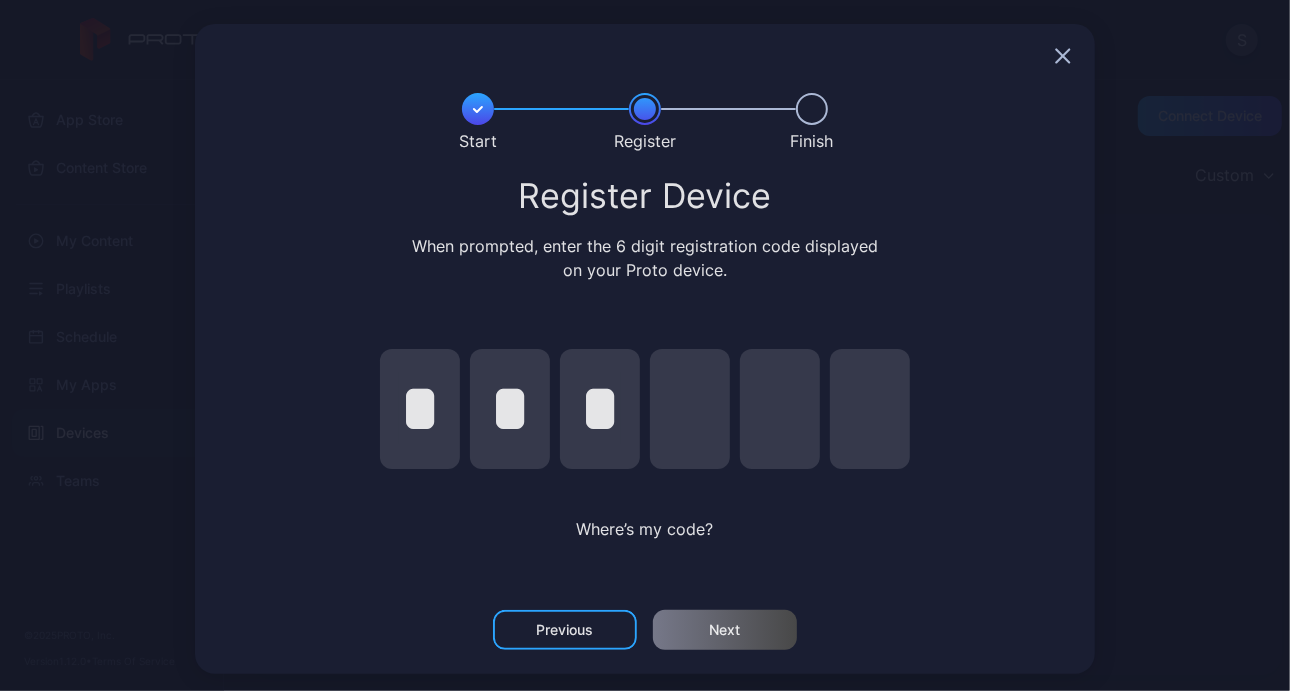 type on "*" 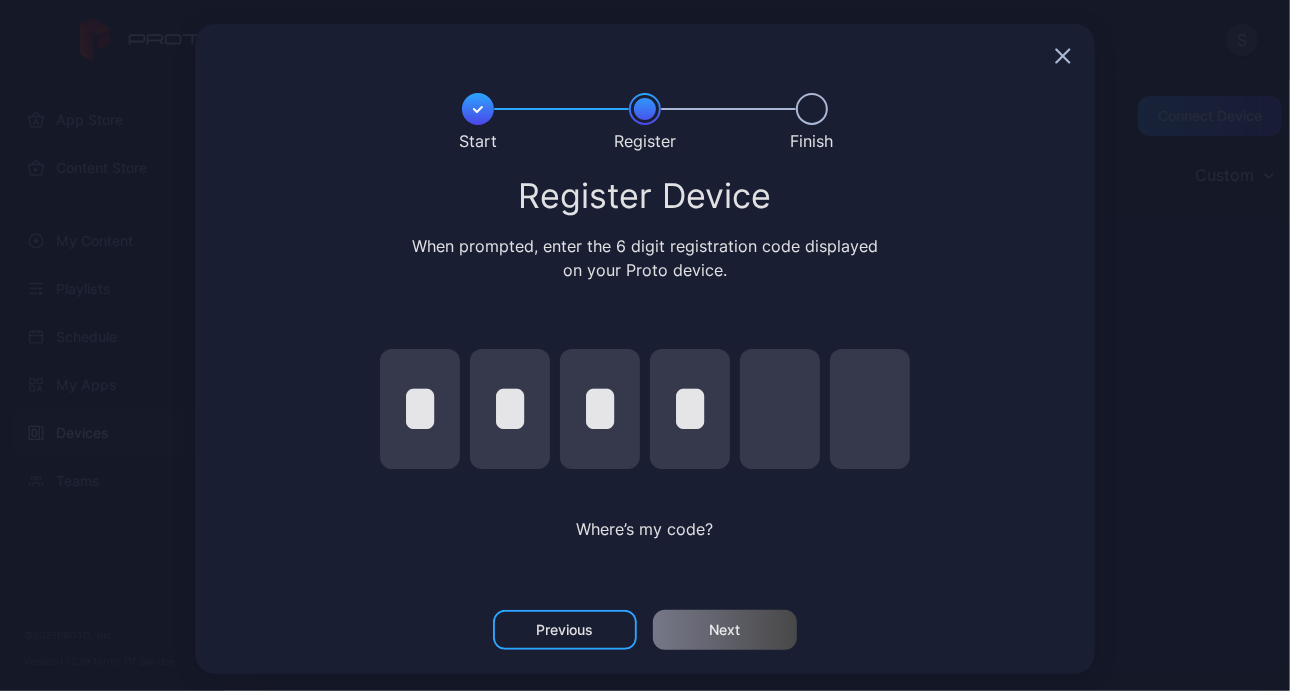 type on "*" 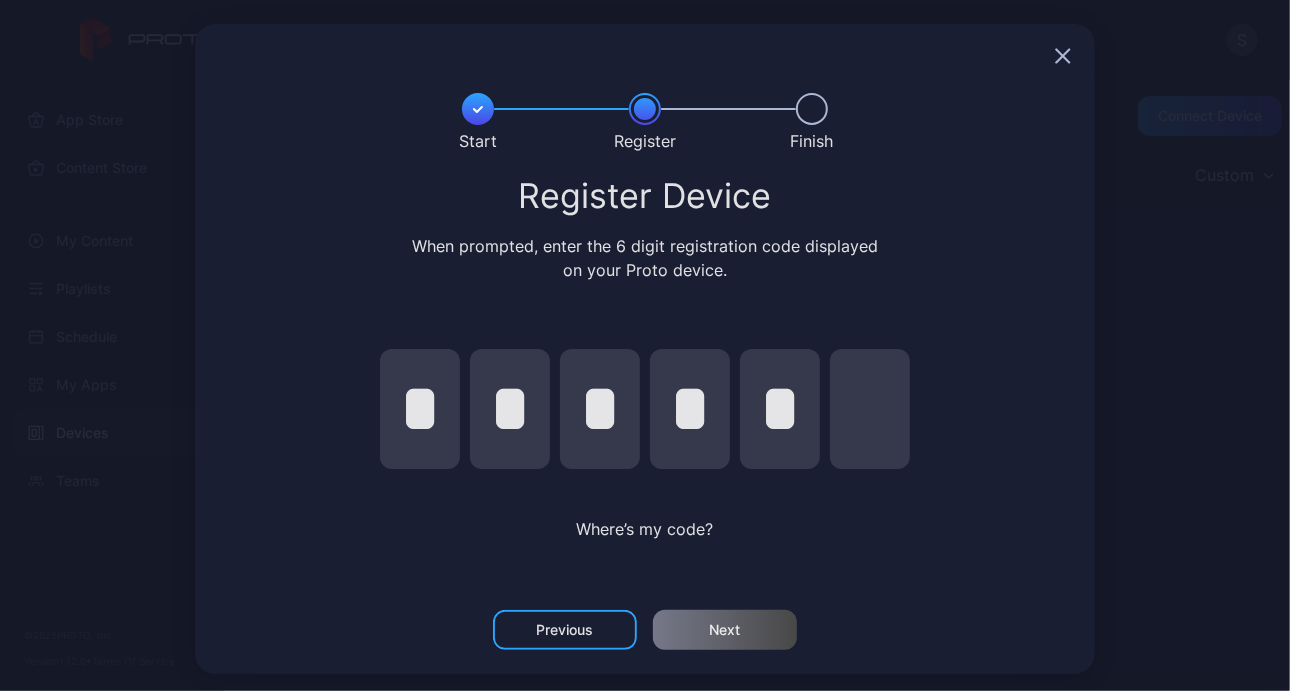 type on "*" 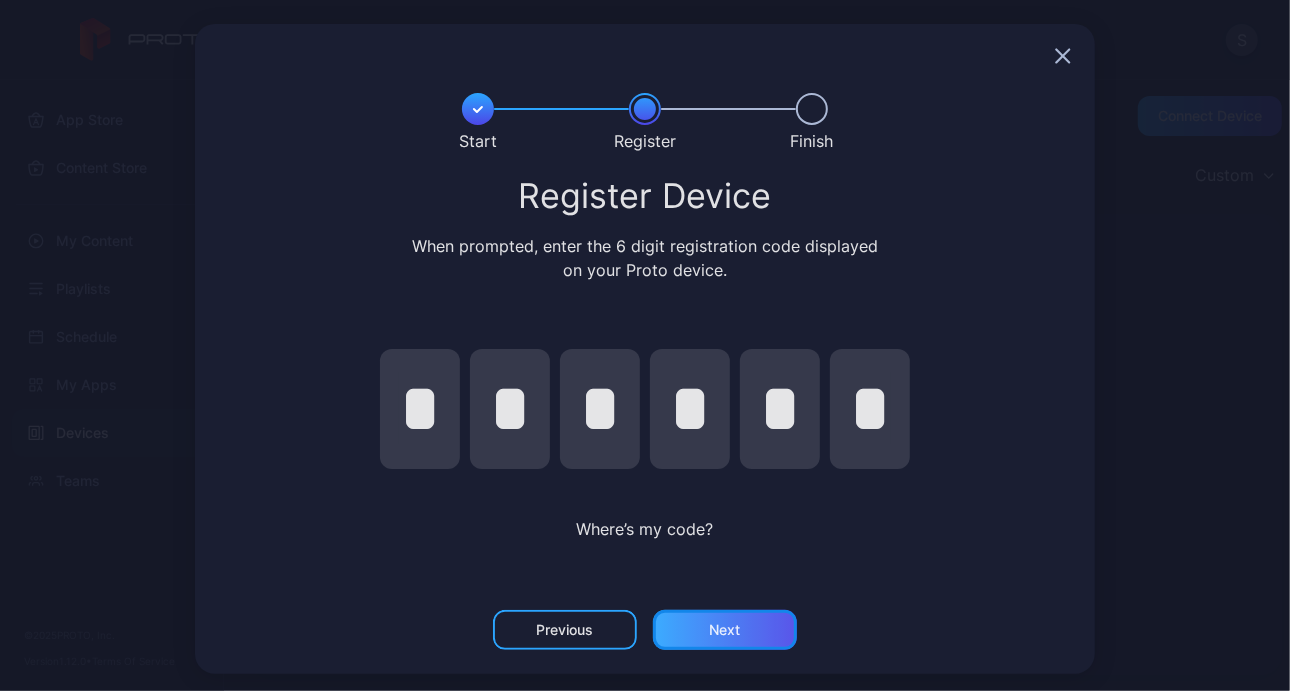 click on "Next" at bounding box center (725, 630) 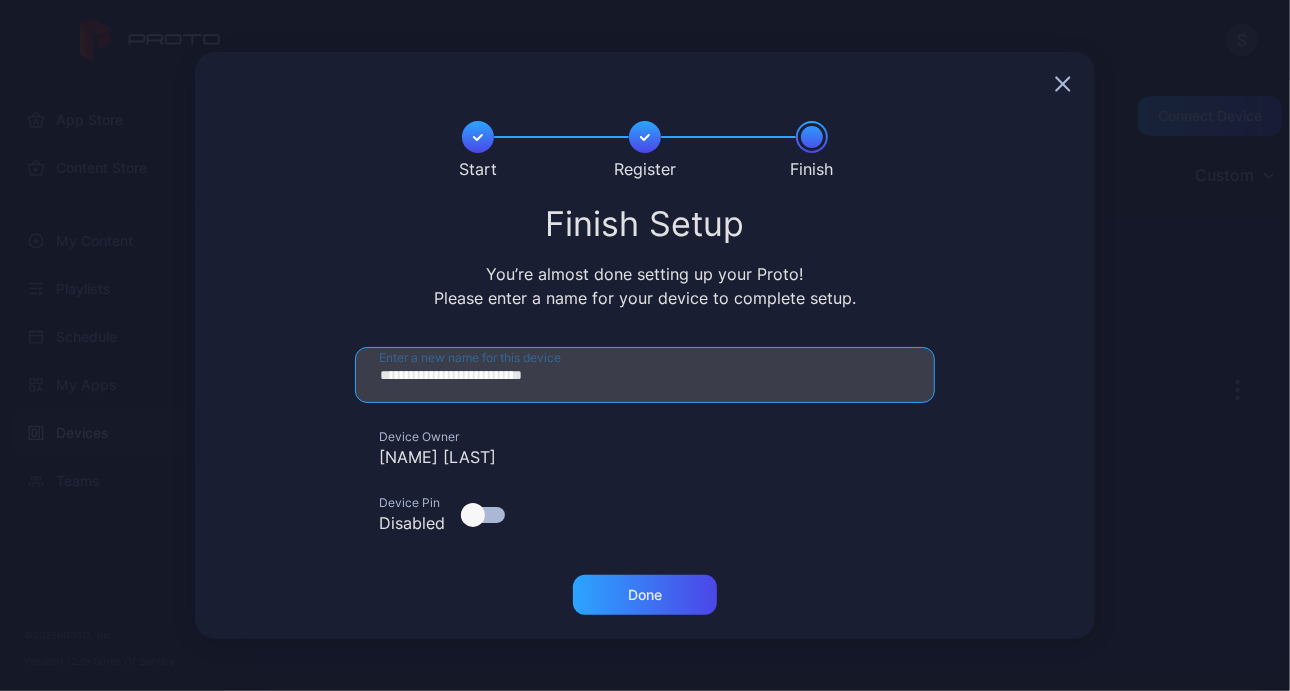 click on "**********" at bounding box center [645, 375] 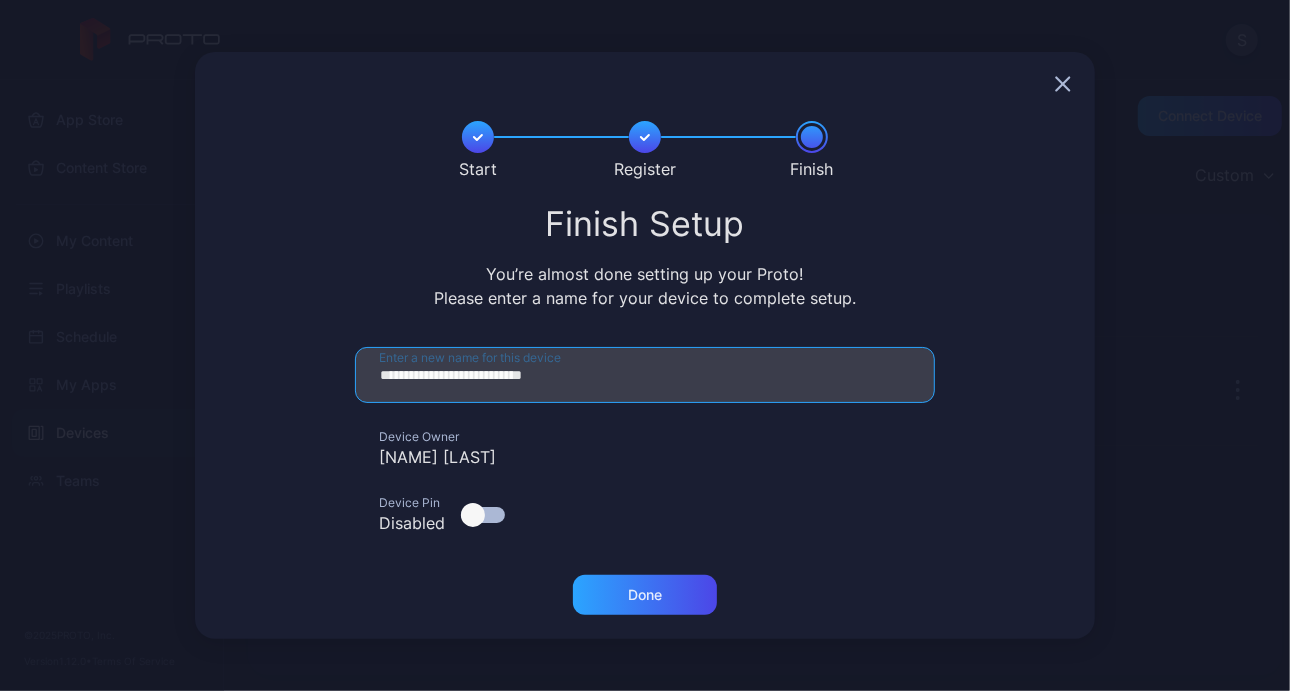 drag, startPoint x: 501, startPoint y: 370, endPoint x: 361, endPoint y: 392, distance: 141.71803 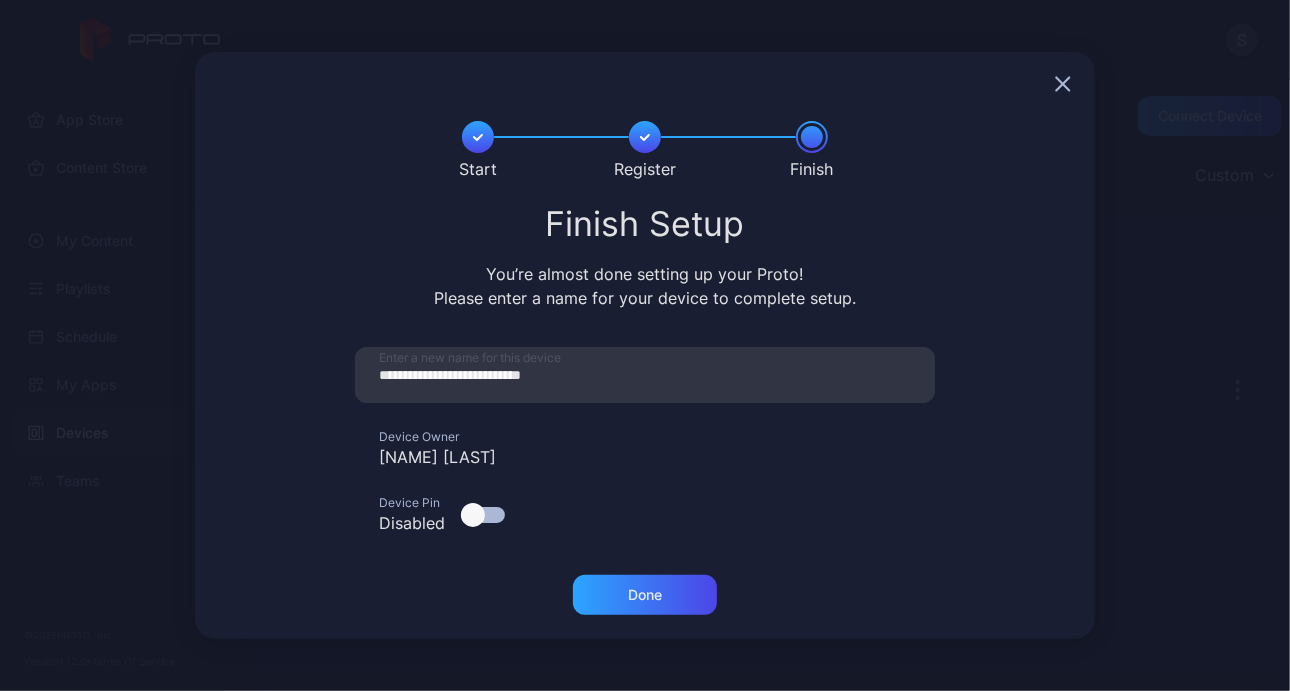 click on "**********" at bounding box center (645, 449) 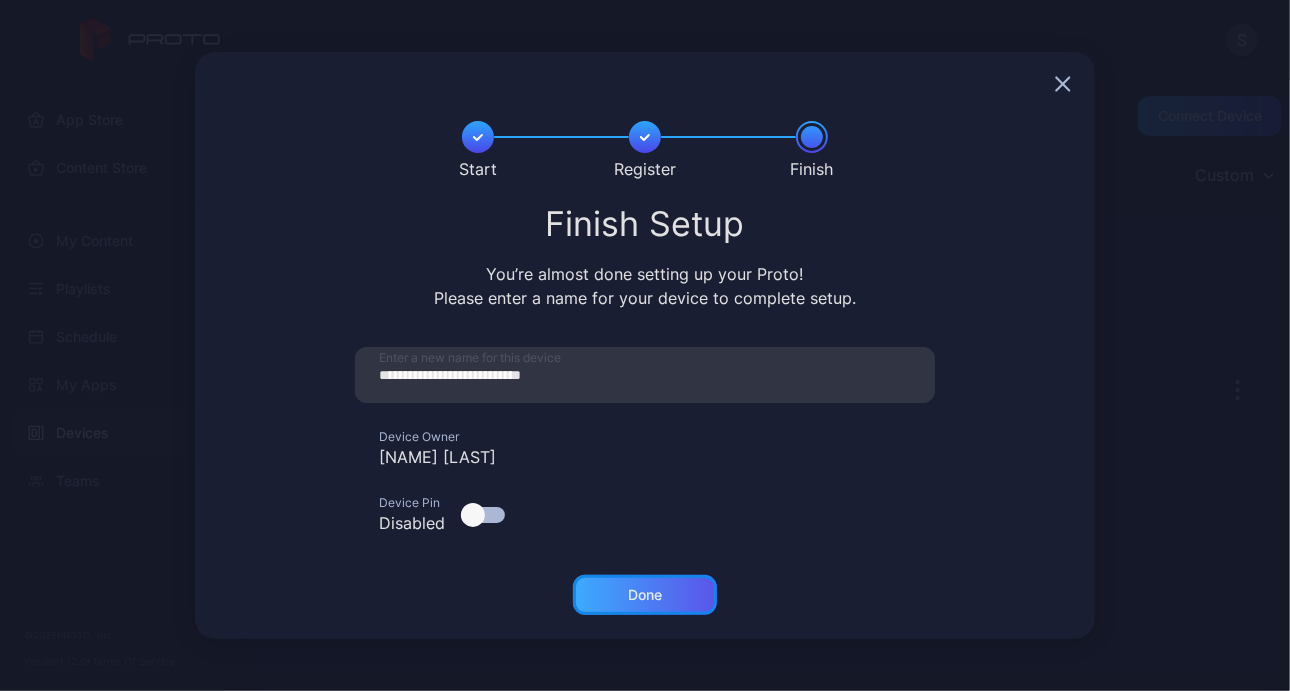 click on "Done" at bounding box center [645, 595] 